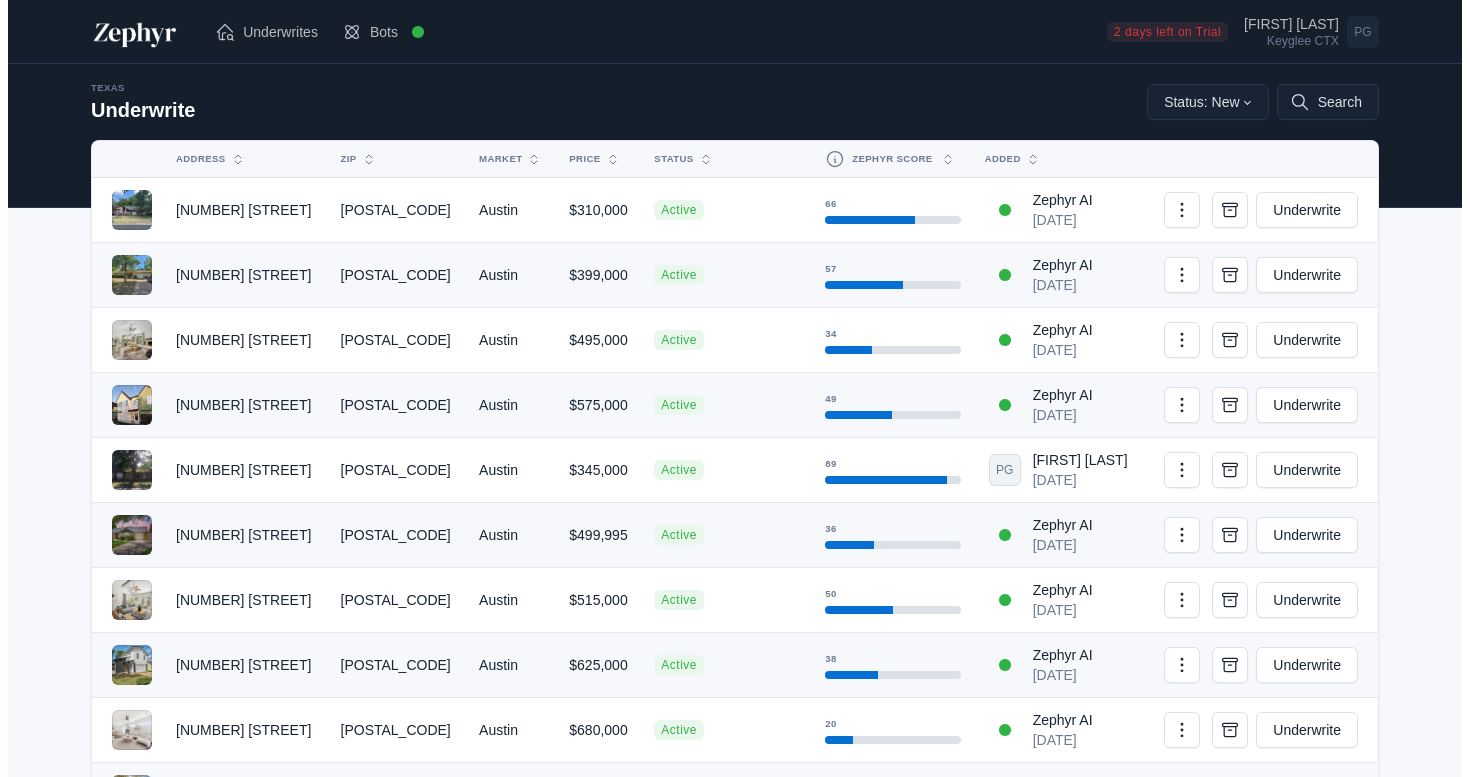 scroll, scrollTop: 0, scrollLeft: 0, axis: both 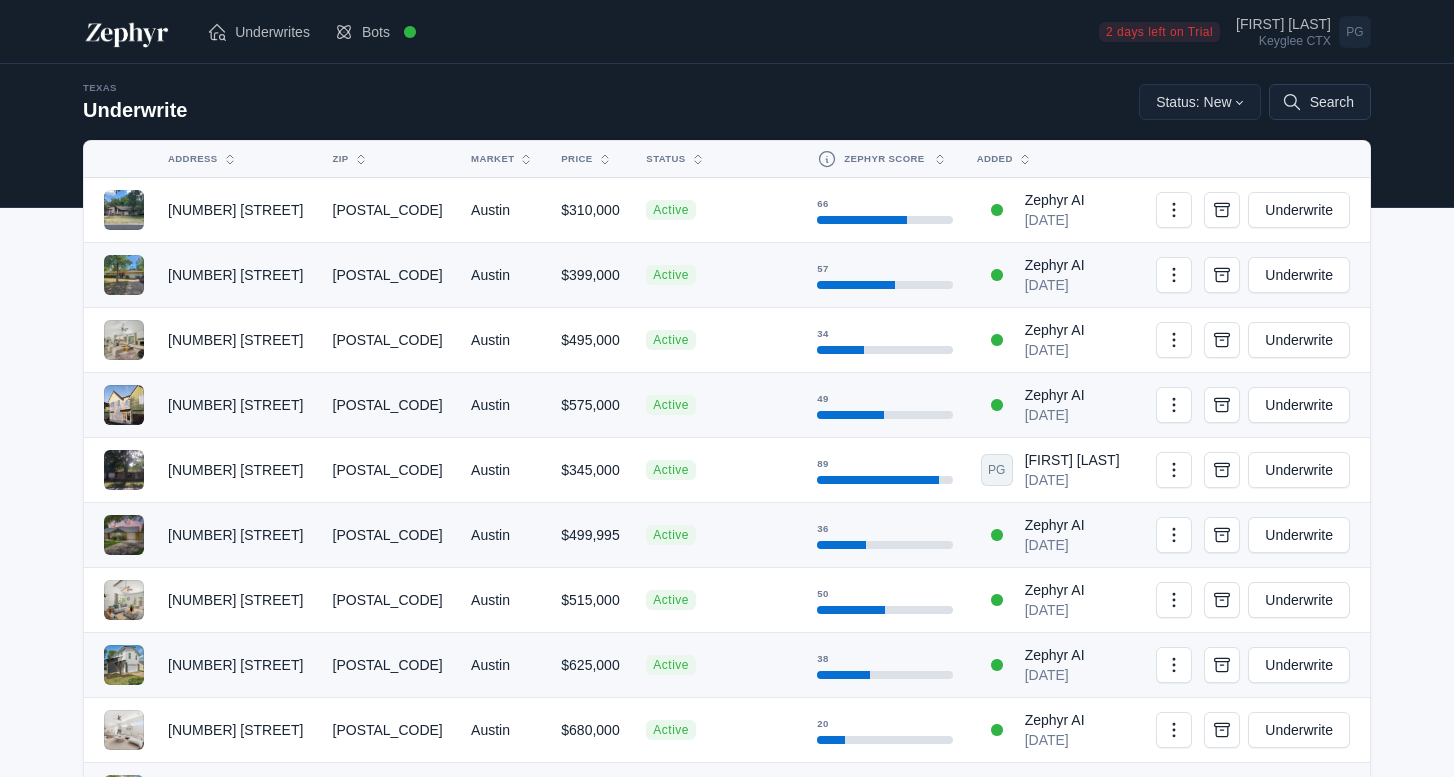 click on "Search" at bounding box center (1320, 102) 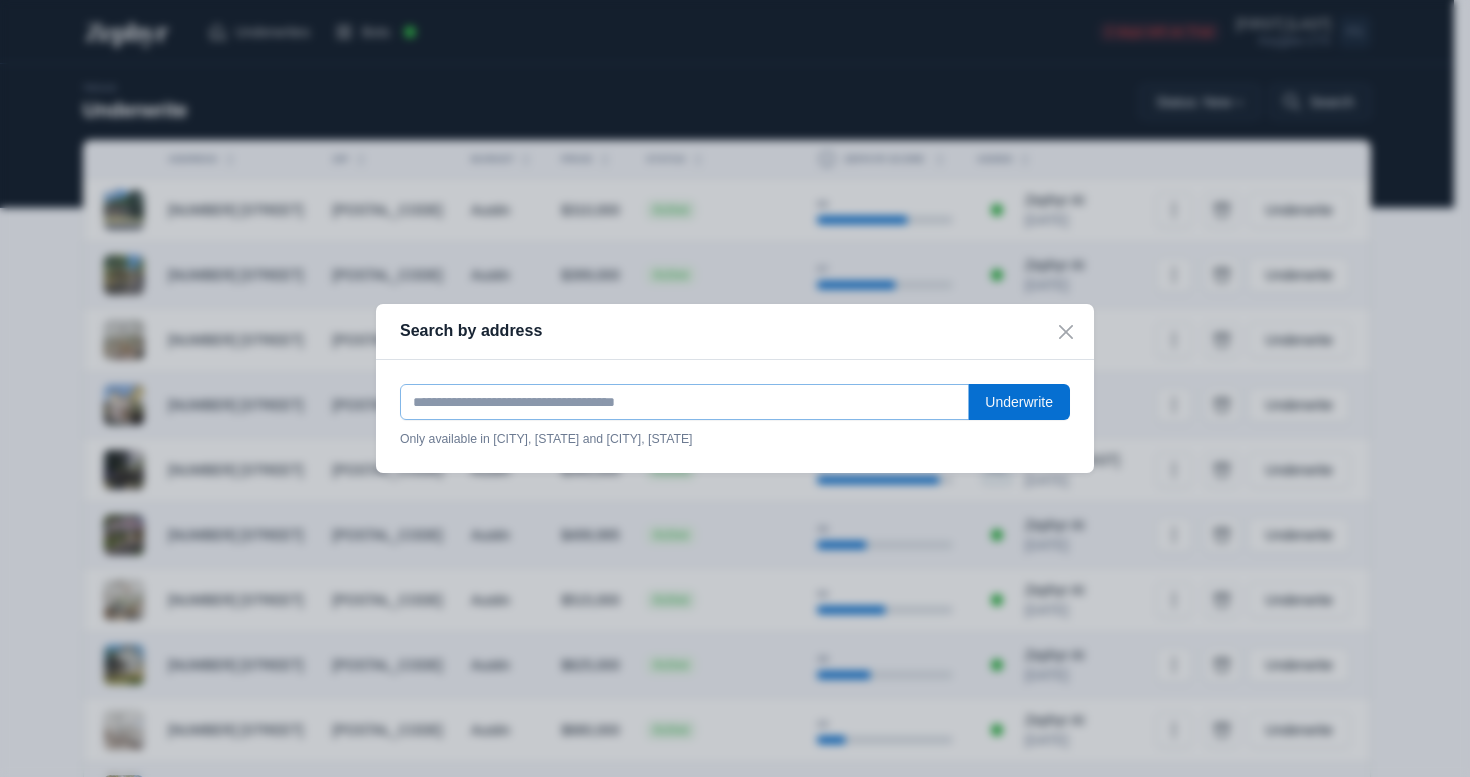 click at bounding box center [684, 402] 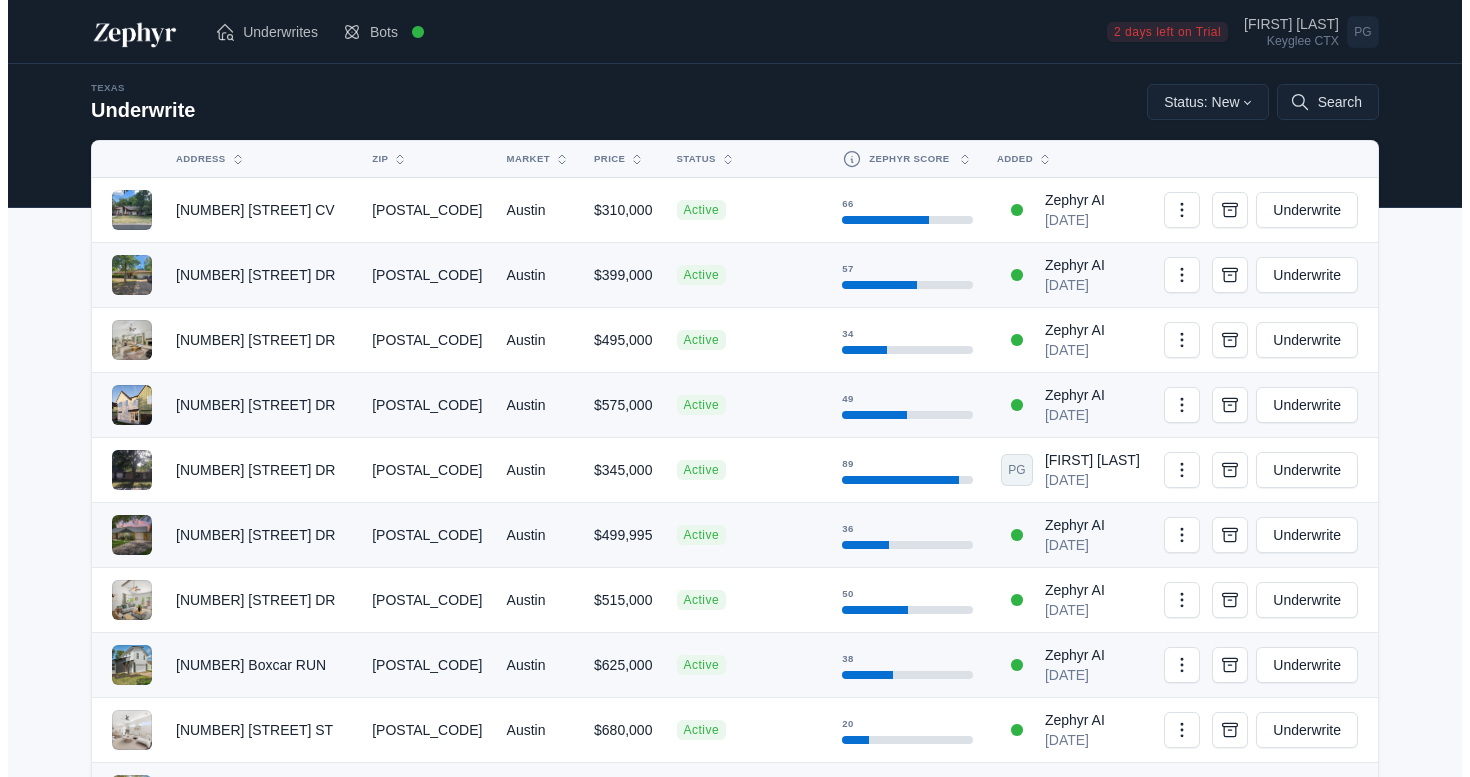 scroll, scrollTop: 0, scrollLeft: 0, axis: both 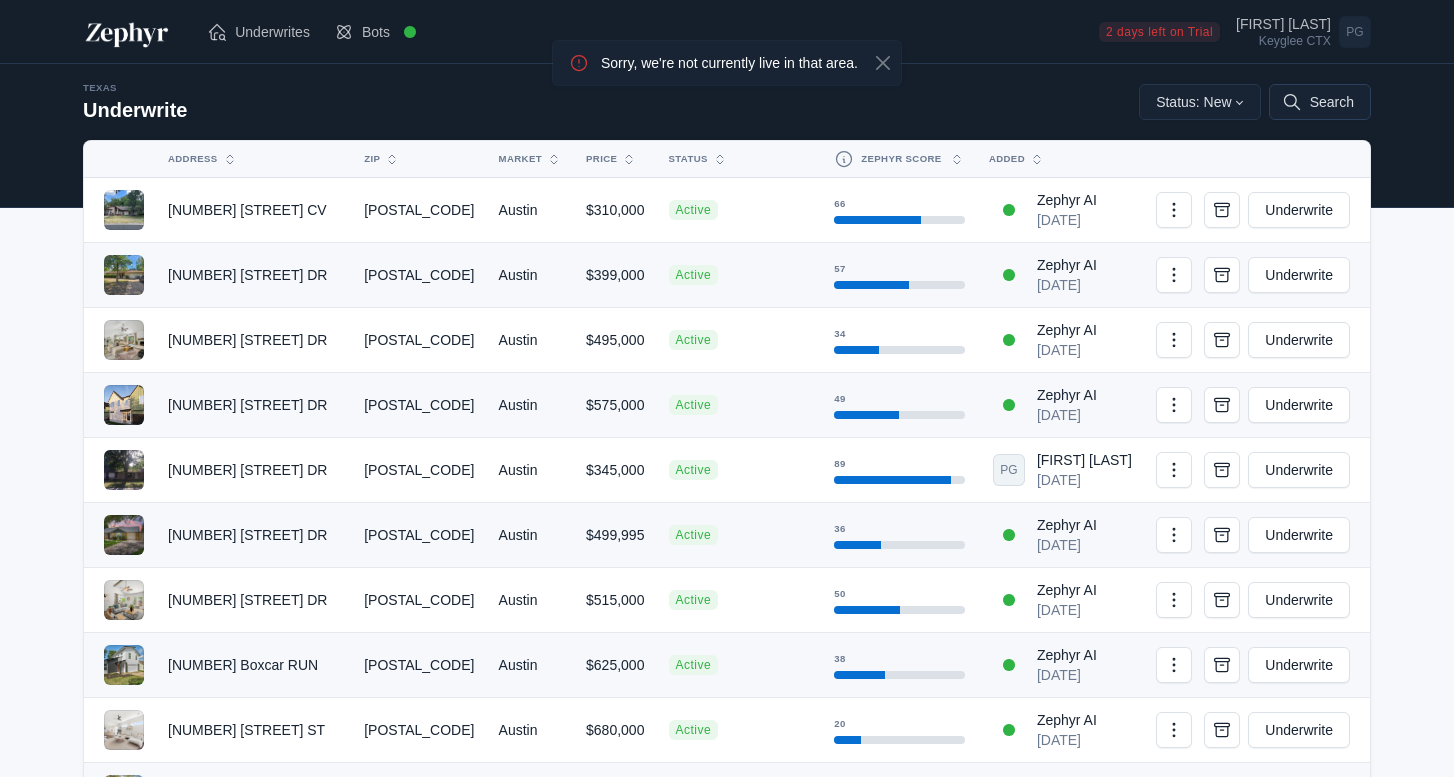 click on "Search" at bounding box center [1320, 102] 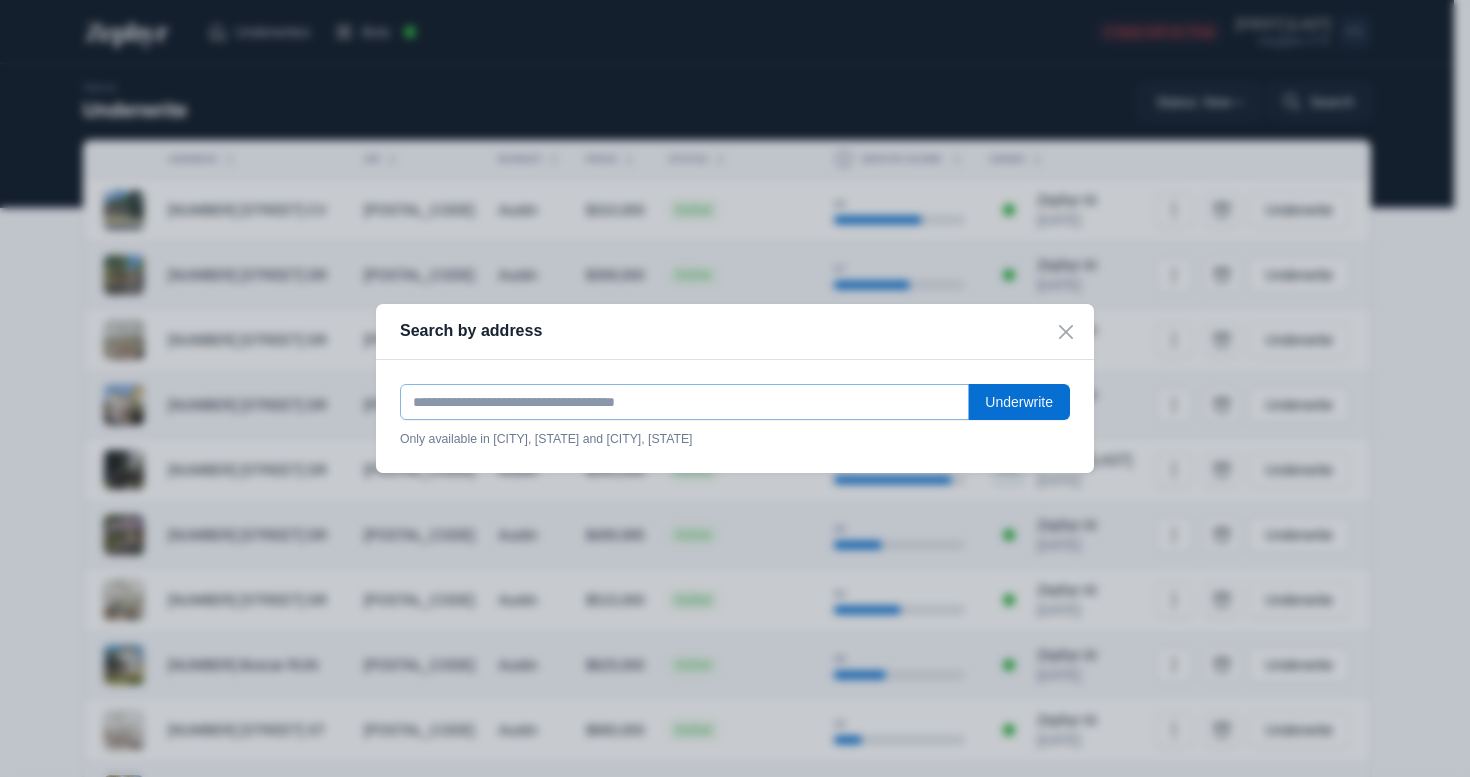click at bounding box center (684, 402) 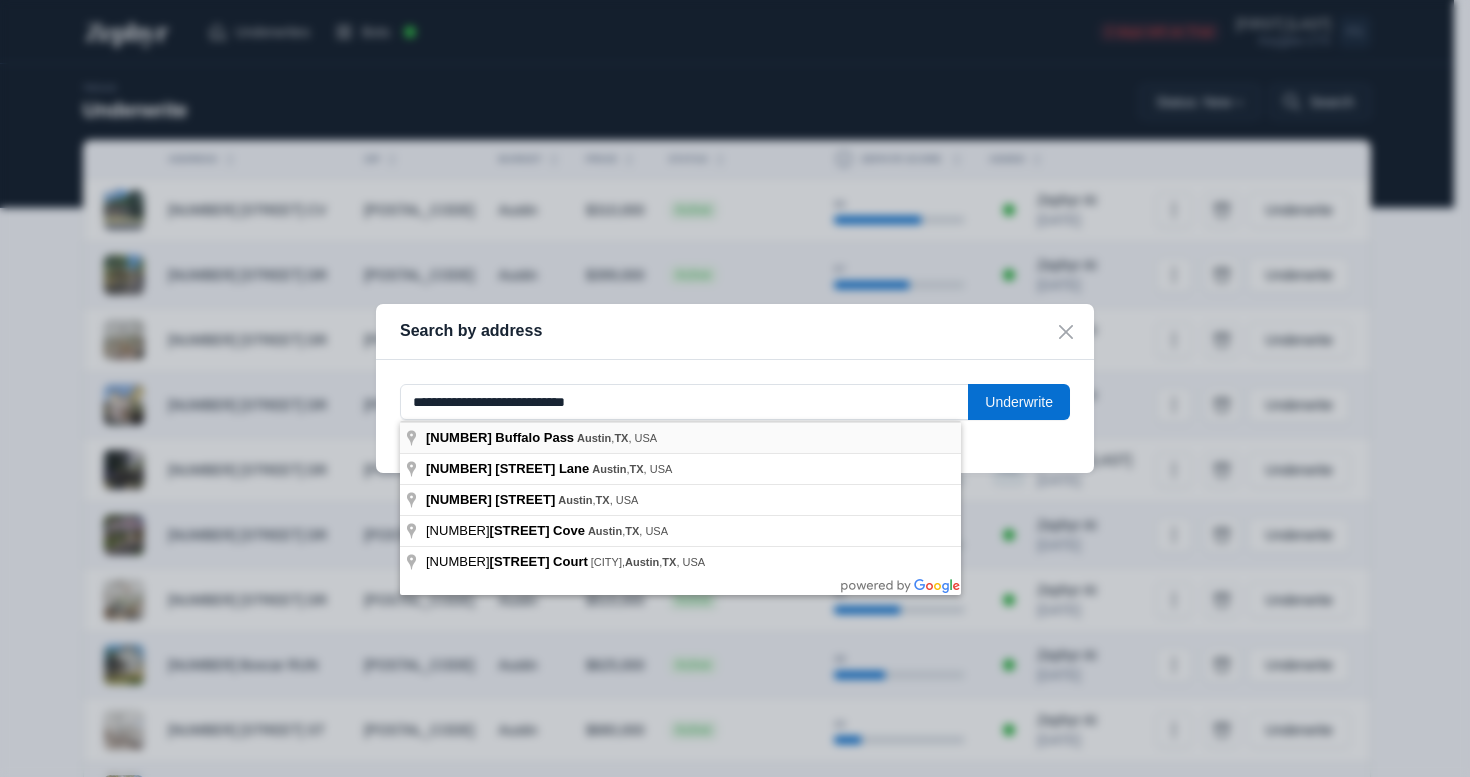 type on "**********" 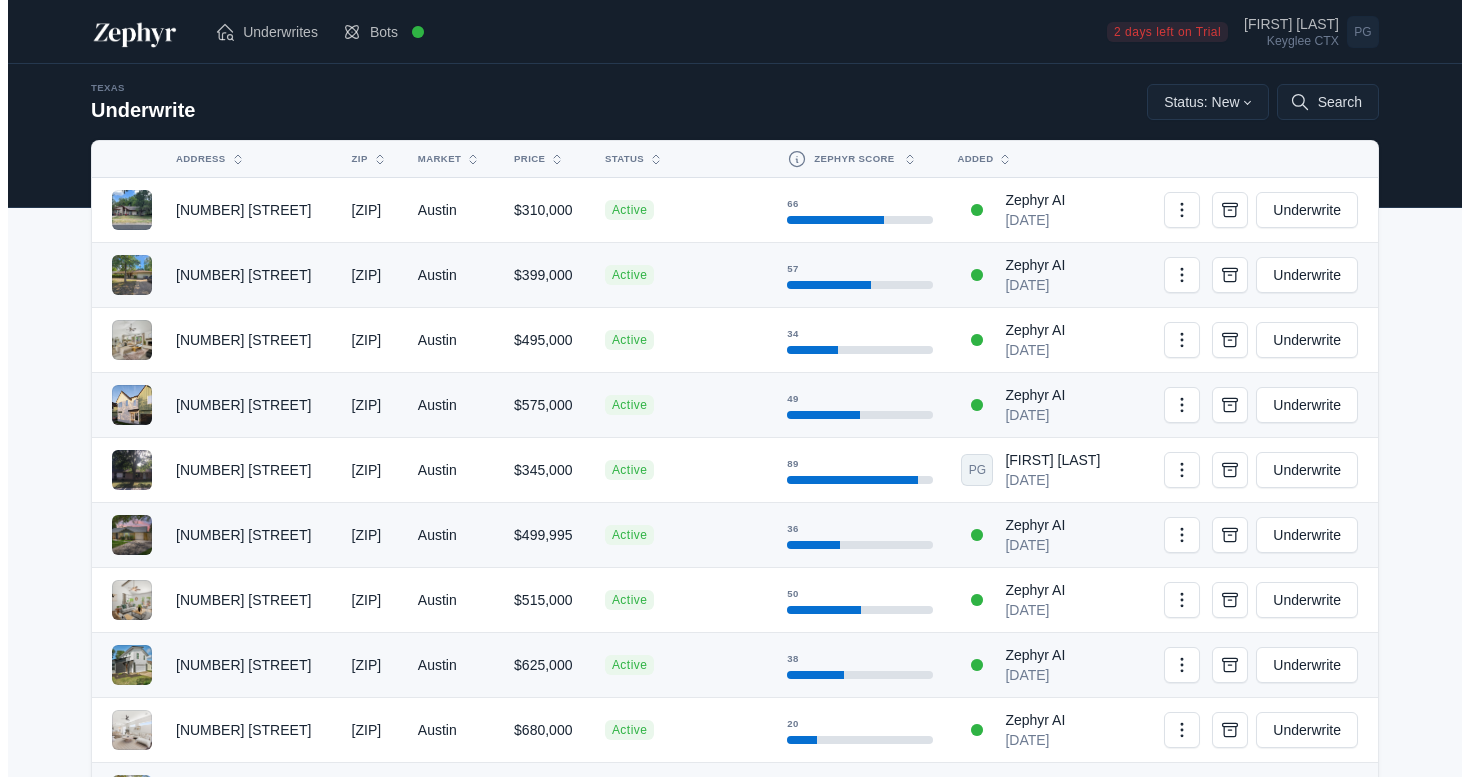 scroll, scrollTop: 0, scrollLeft: 0, axis: both 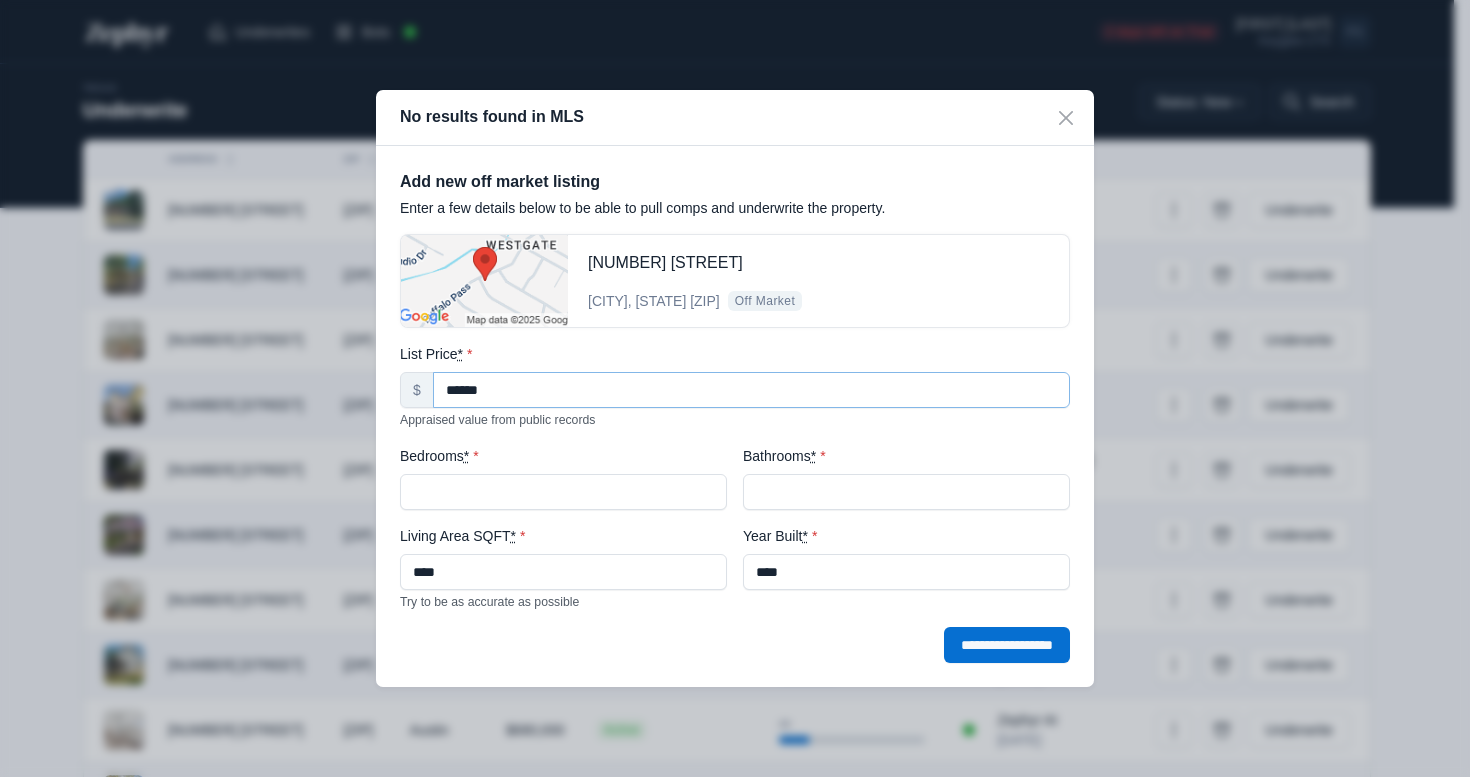click on "List Price  *
$
******
Appraised value from public records" at bounding box center (735, 387) 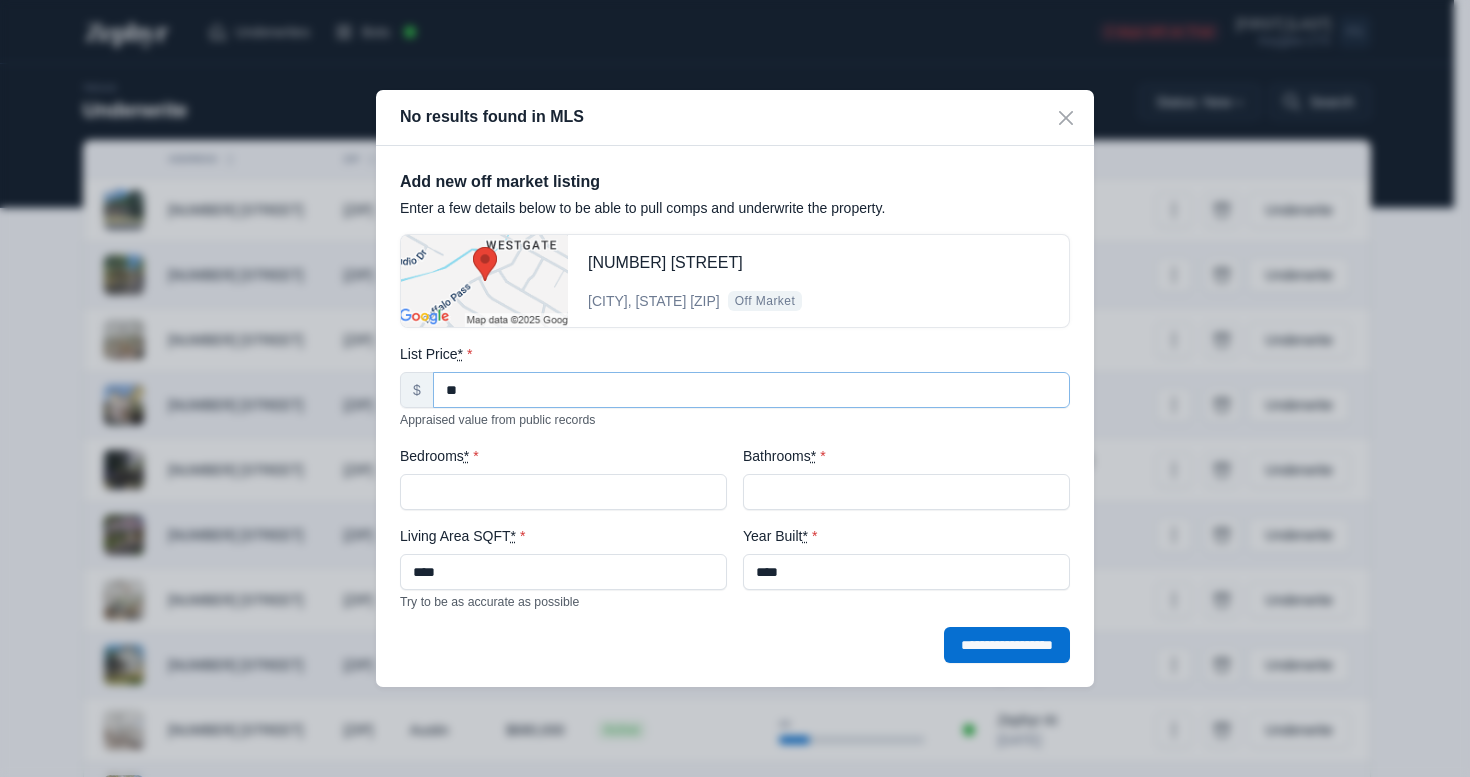 type on "*" 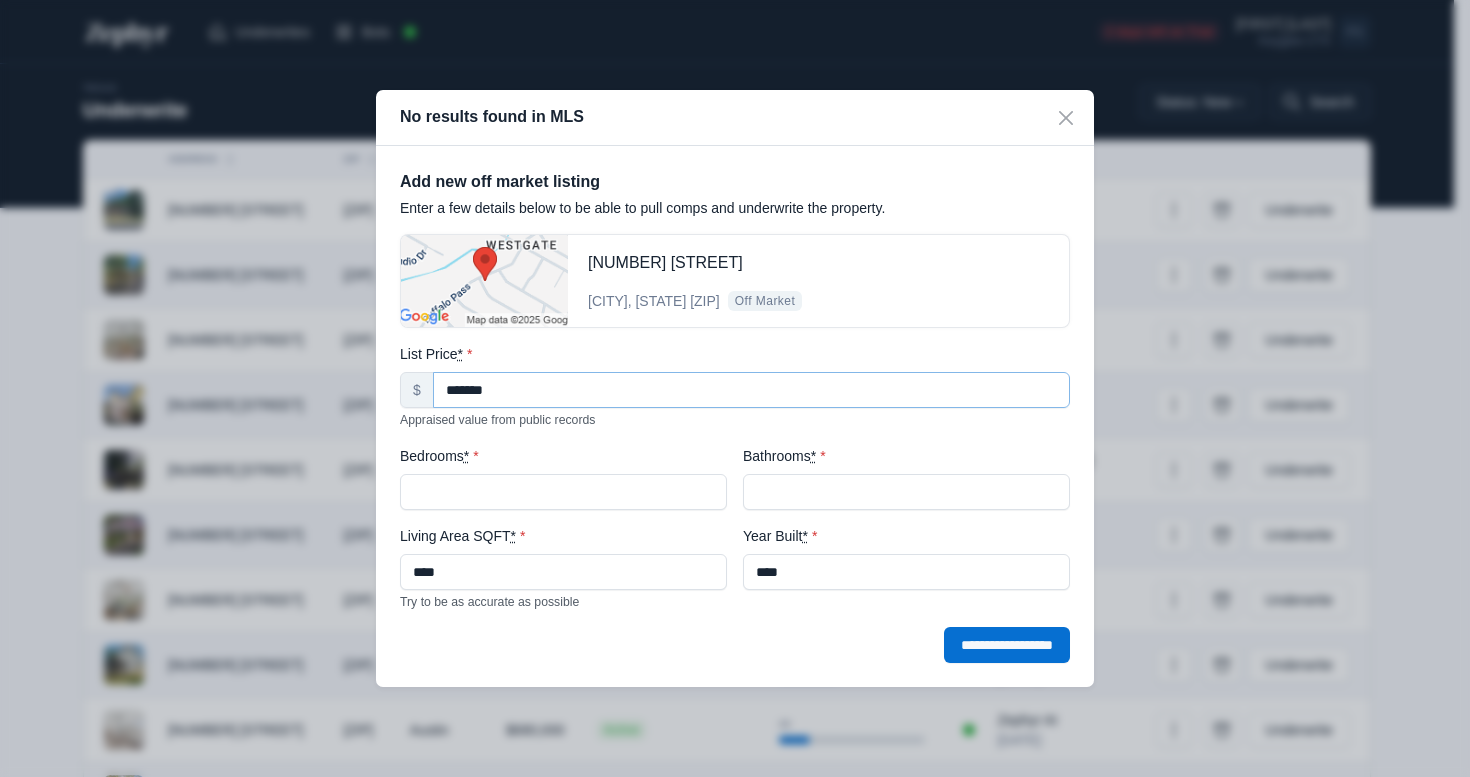 type on "*******" 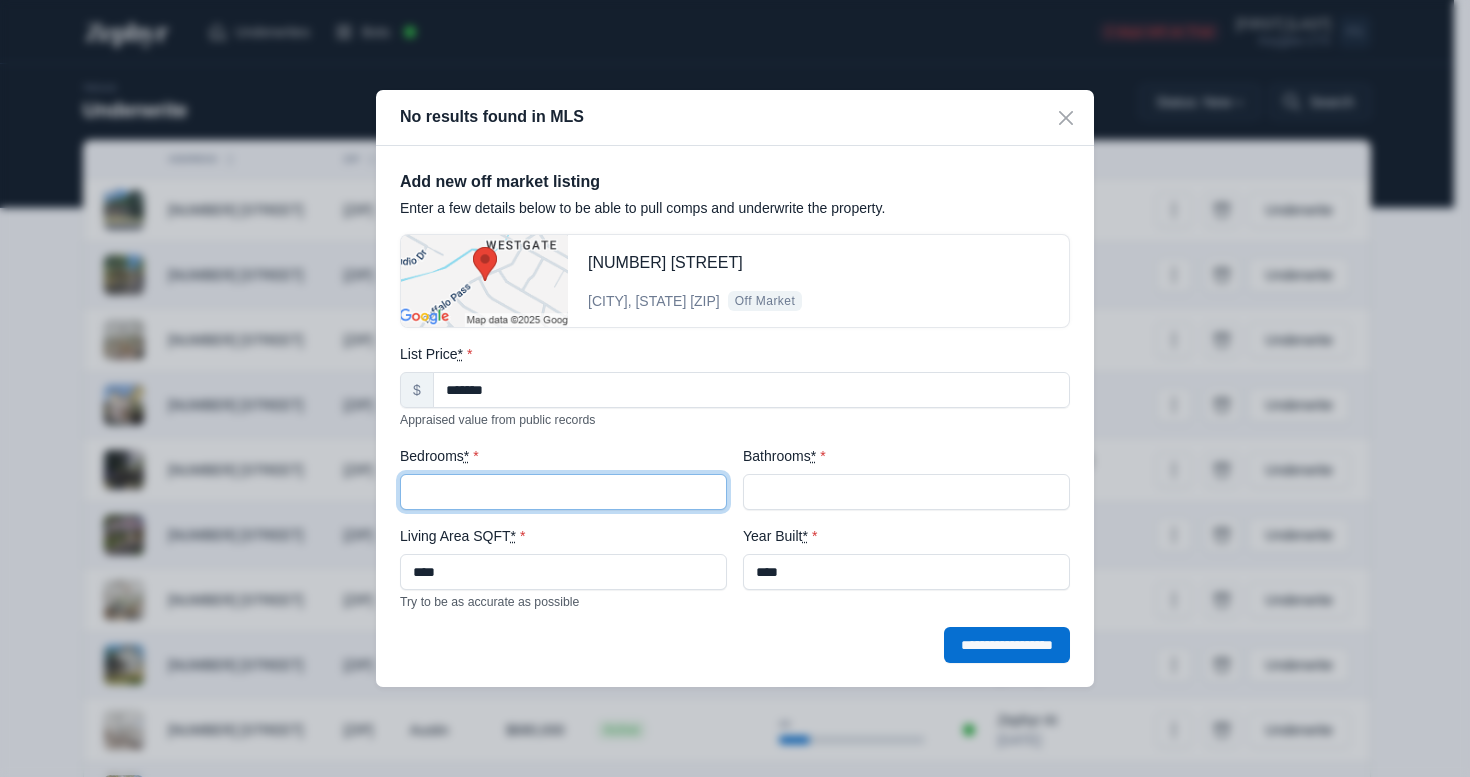 click on "Bedrooms  *" at bounding box center (563, 492) 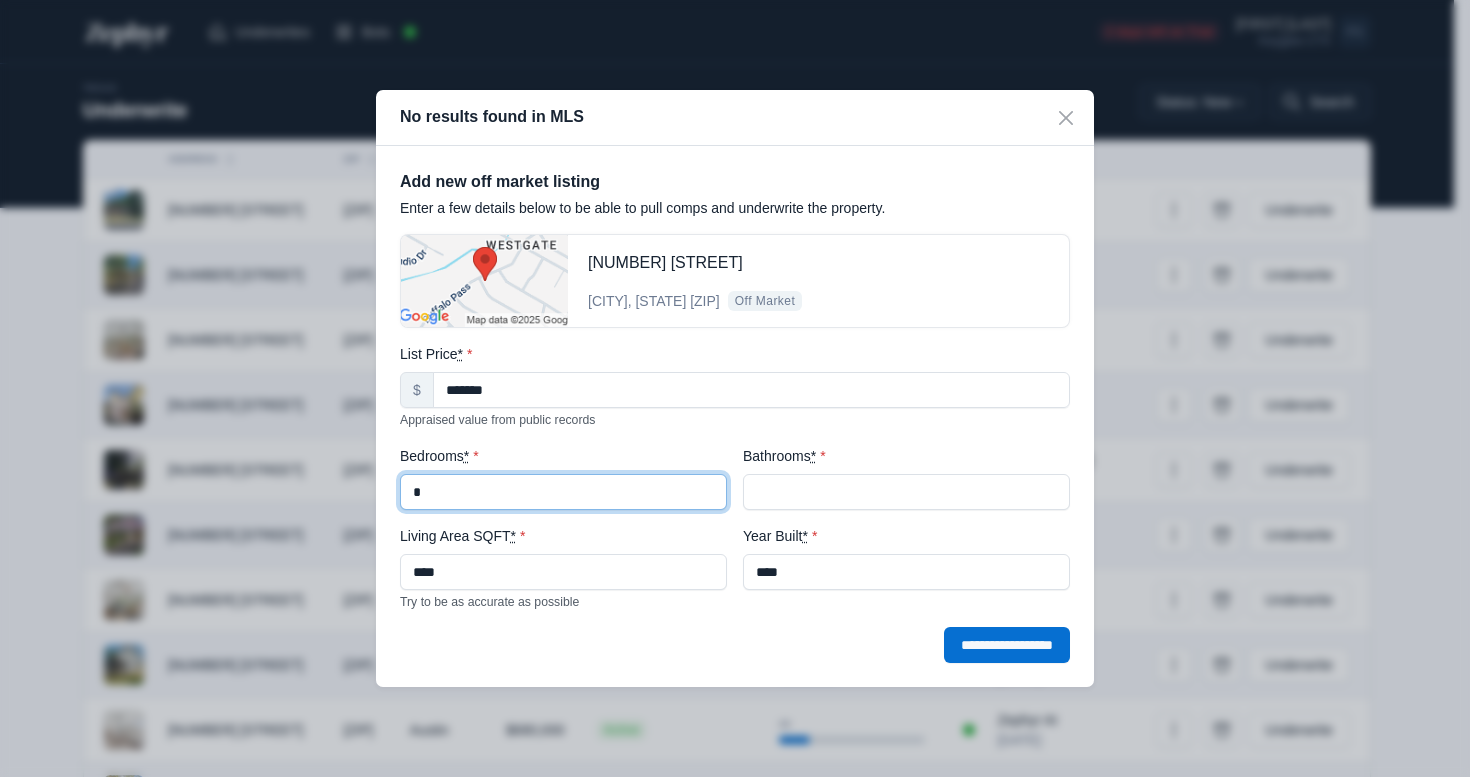 type on "*" 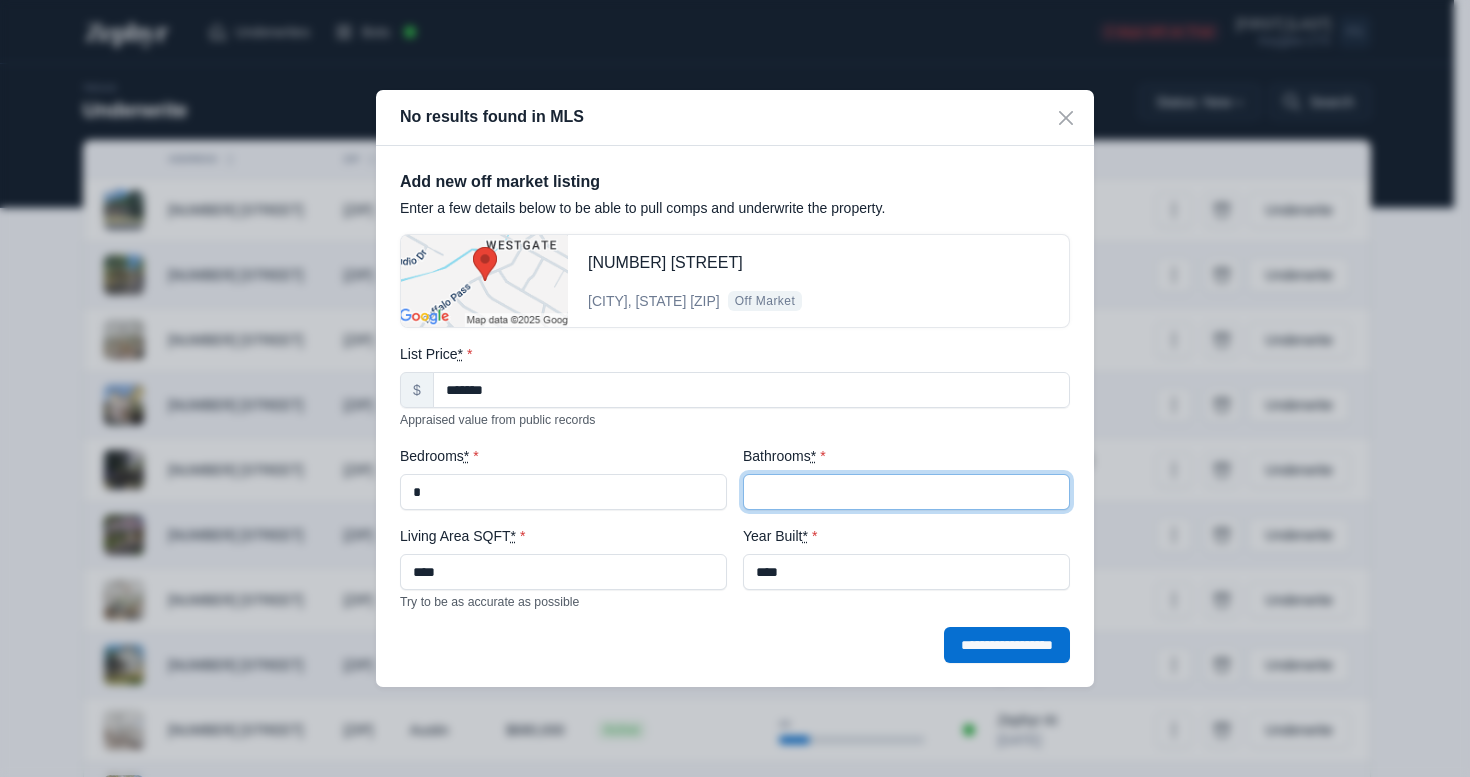 click on "Bathrooms  *" at bounding box center (906, 492) 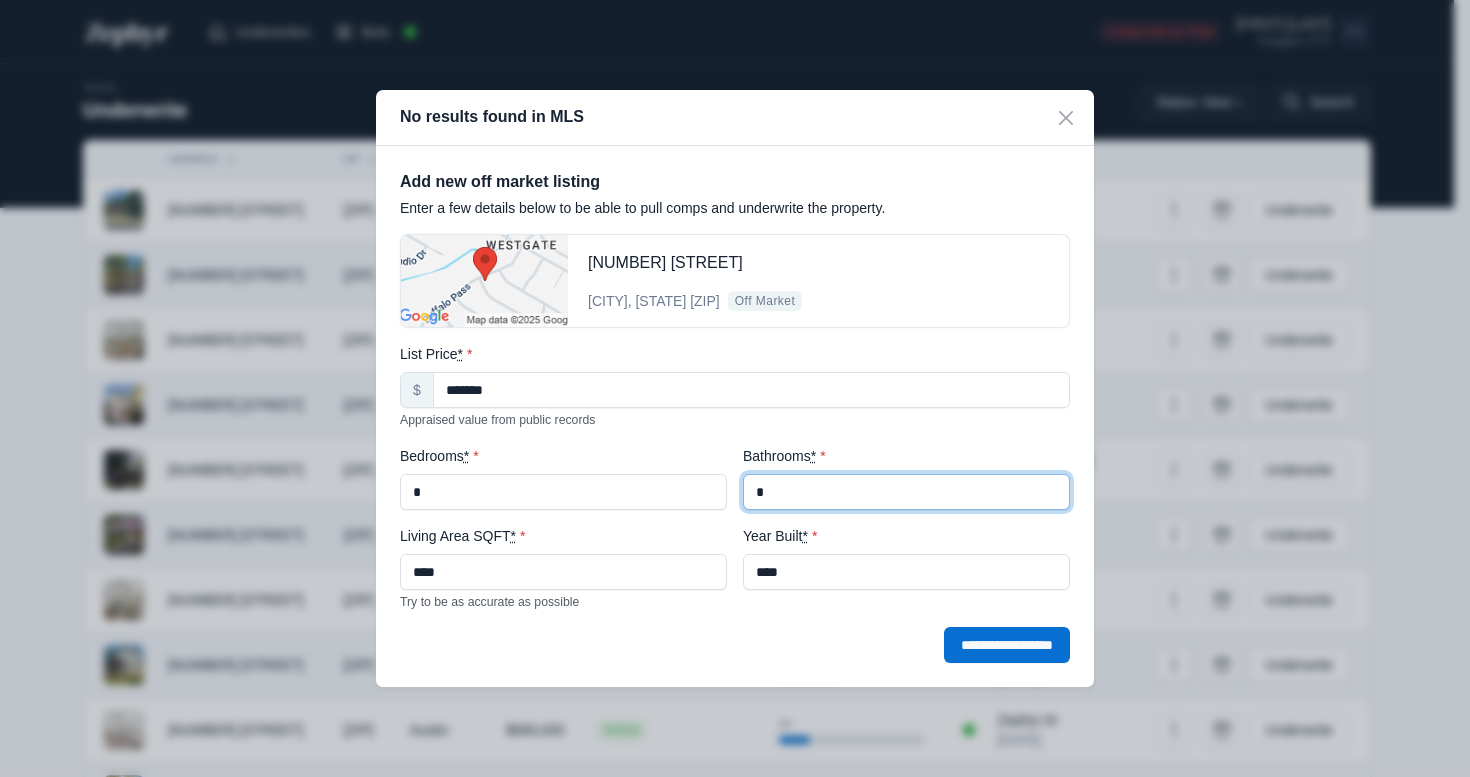 type on "*" 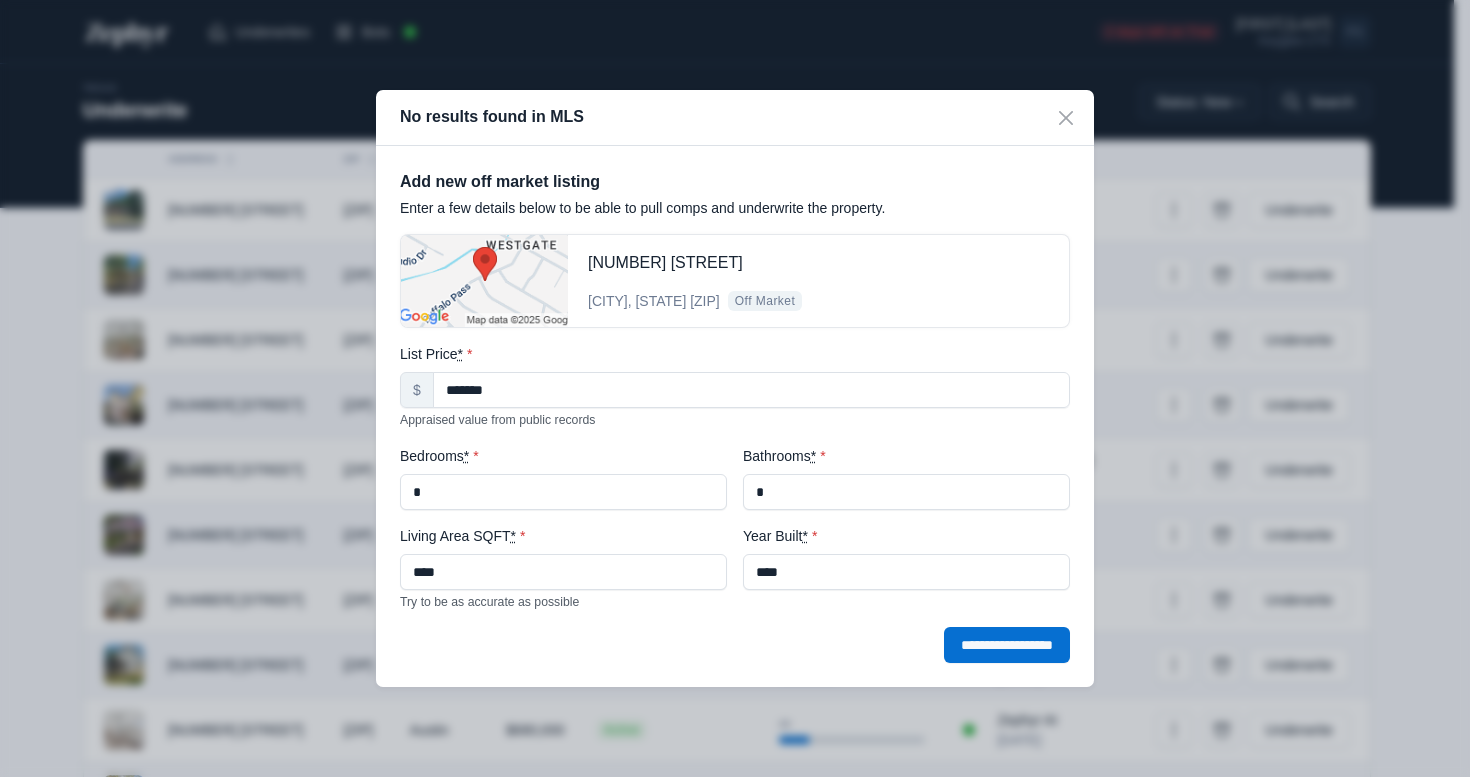 click on "**********" at bounding box center [735, 503] 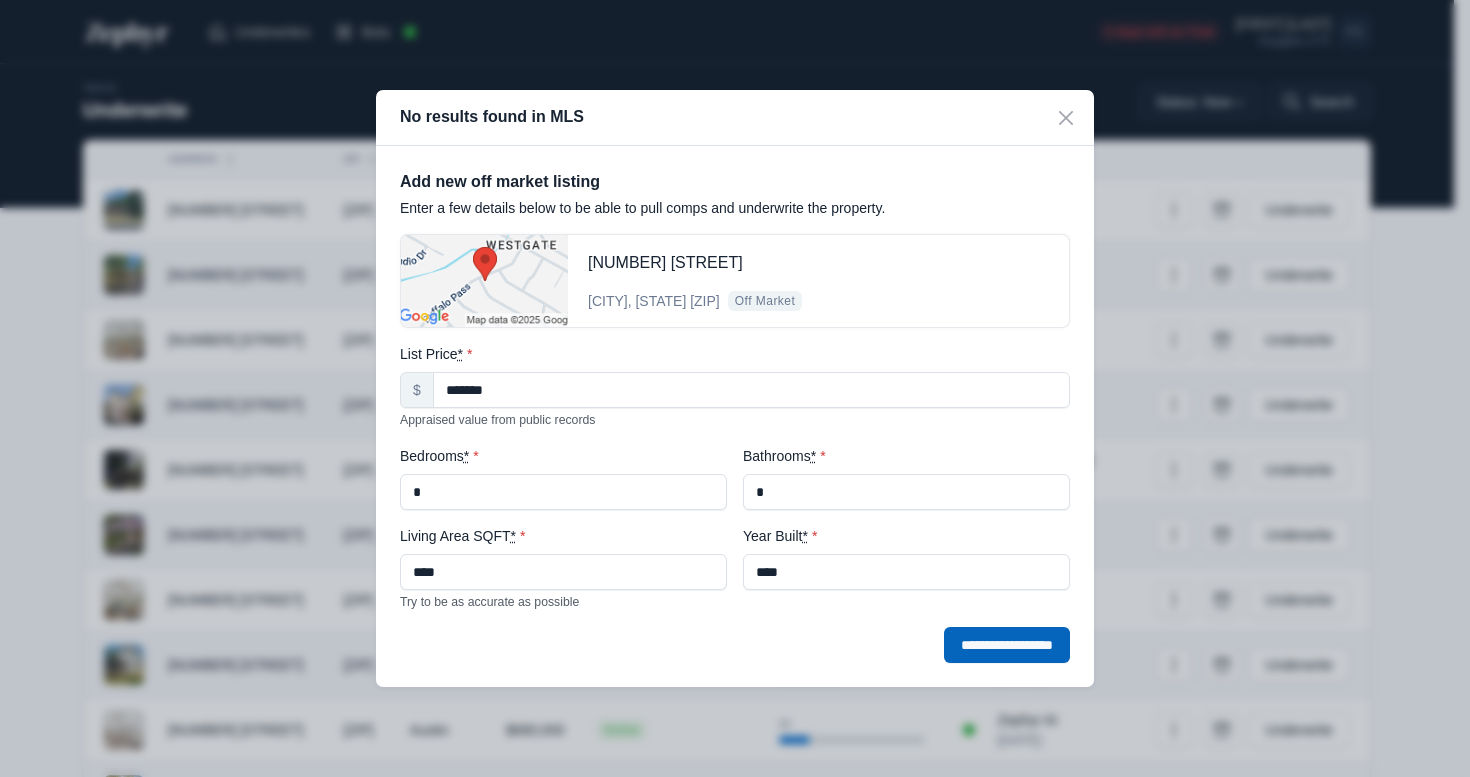 click on "**********" at bounding box center [1007, 645] 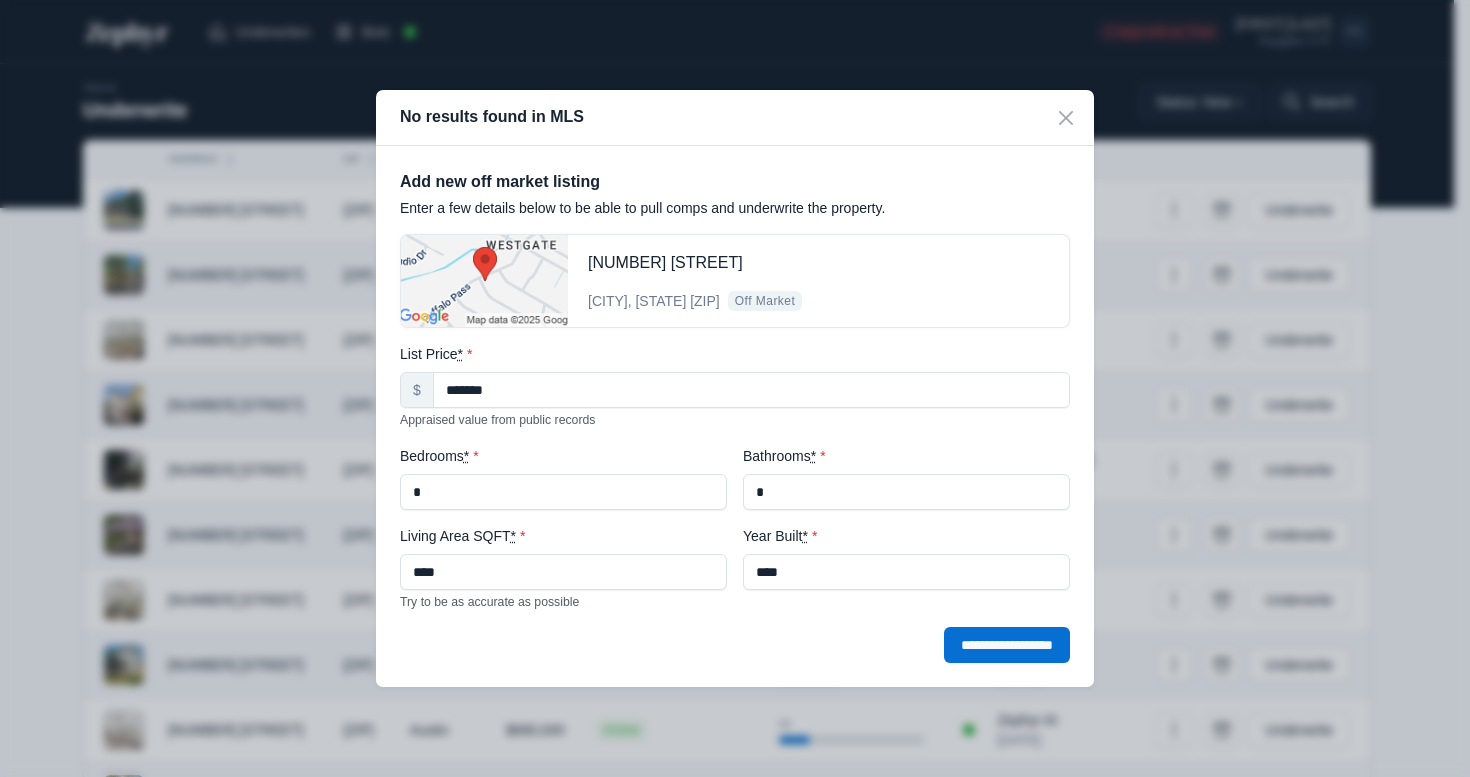 click on "**********" at bounding box center (735, 416) 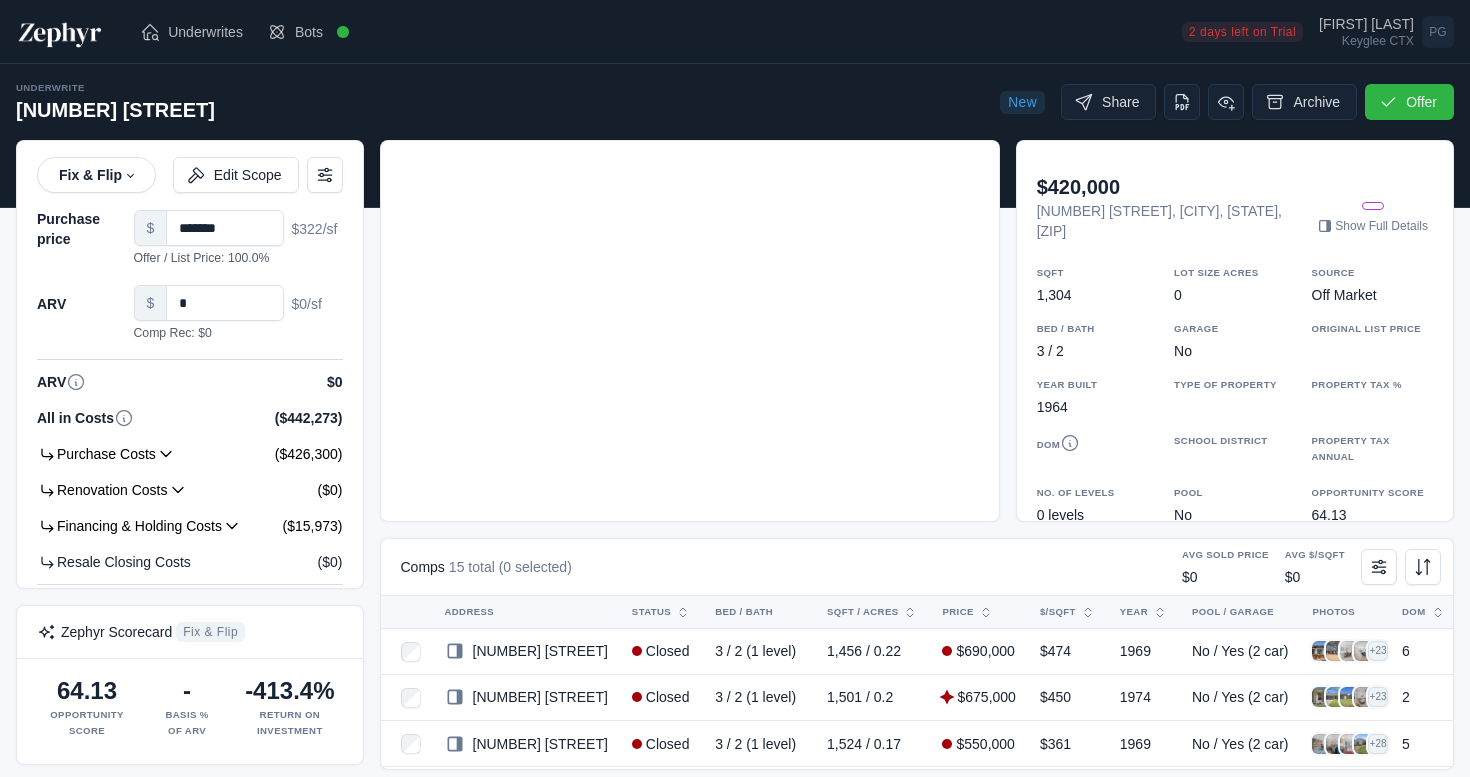 scroll, scrollTop: 0, scrollLeft: 0, axis: both 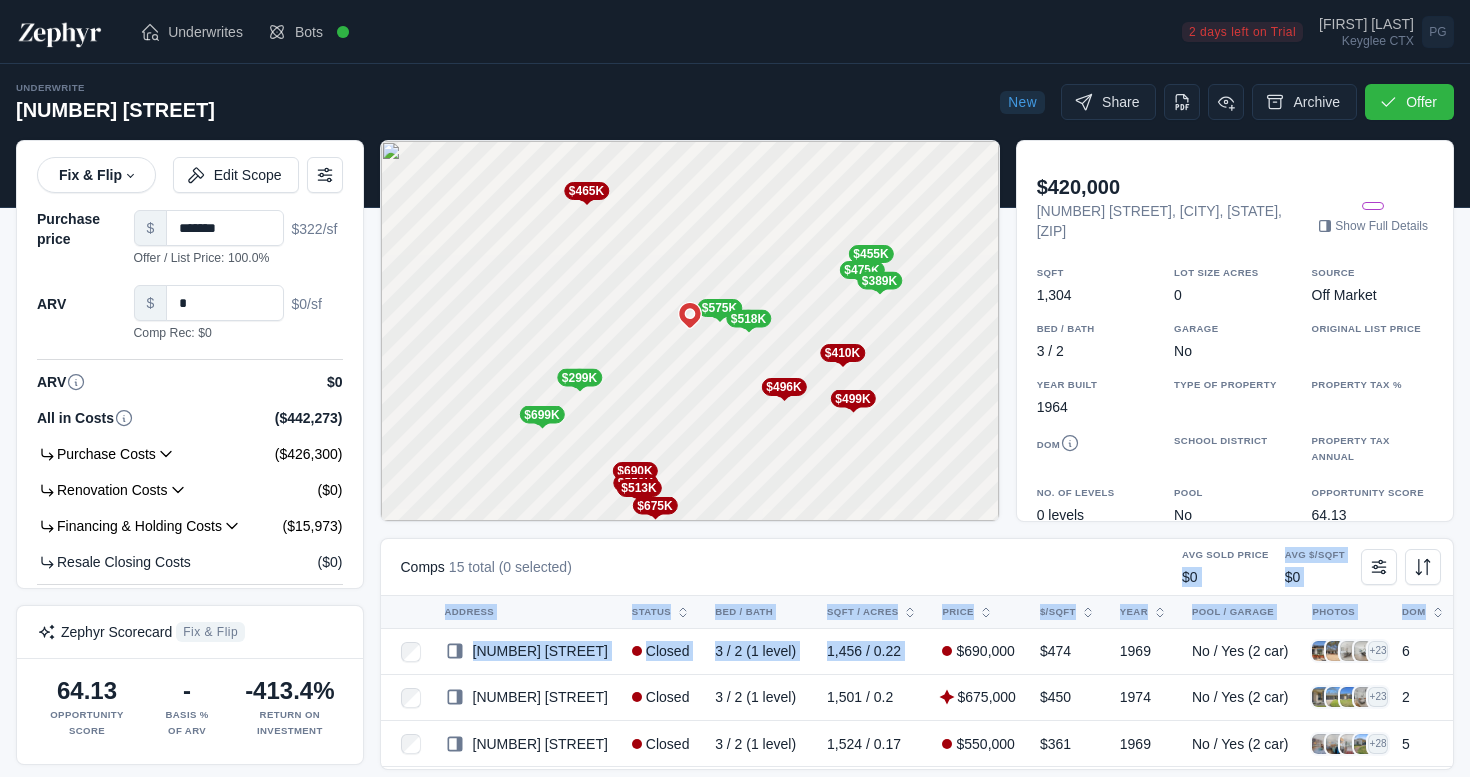 drag, startPoint x: 0, startPoint y: 0, endPoint x: 966, endPoint y: 434, distance: 1059.0146 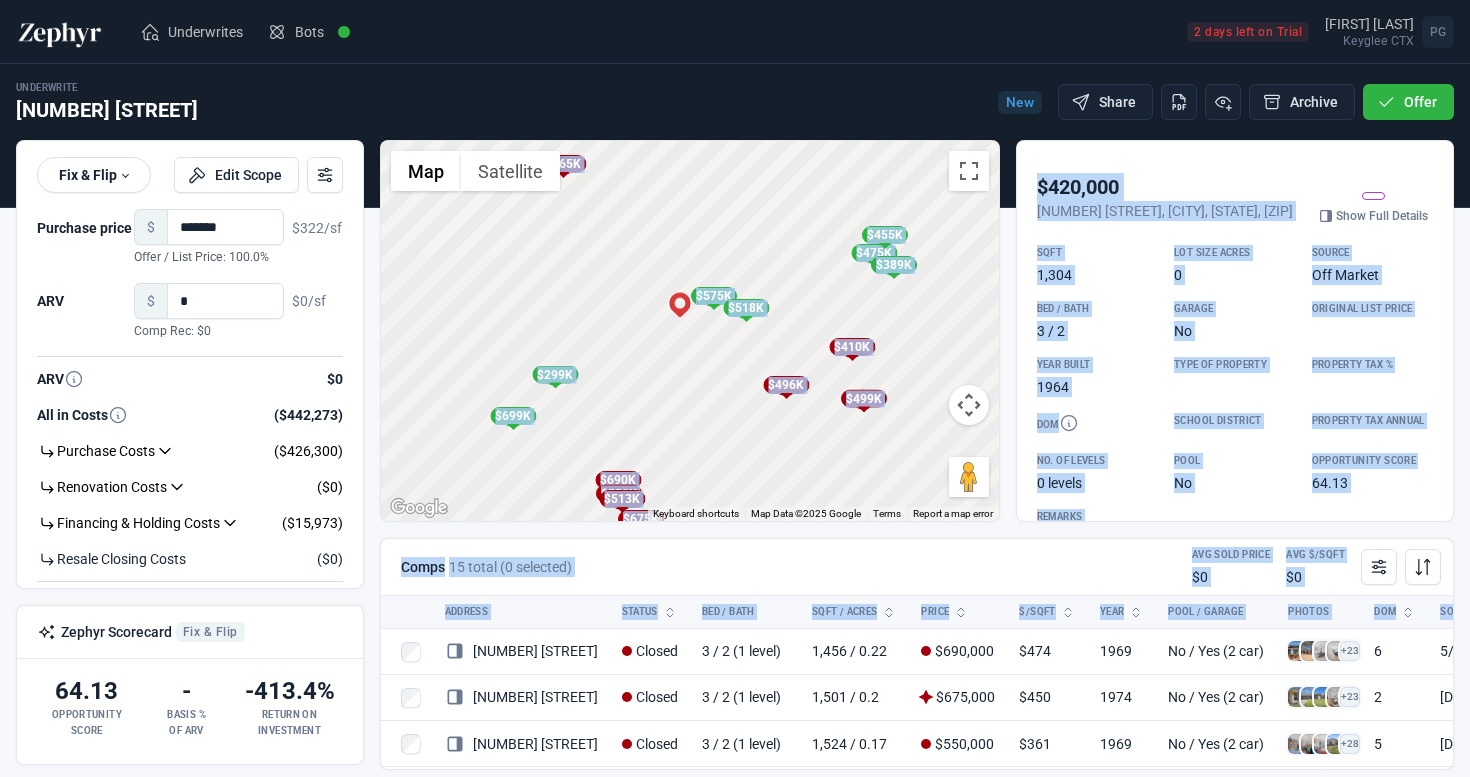 drag, startPoint x: 726, startPoint y: 418, endPoint x: 747, endPoint y: 402, distance: 26.400757 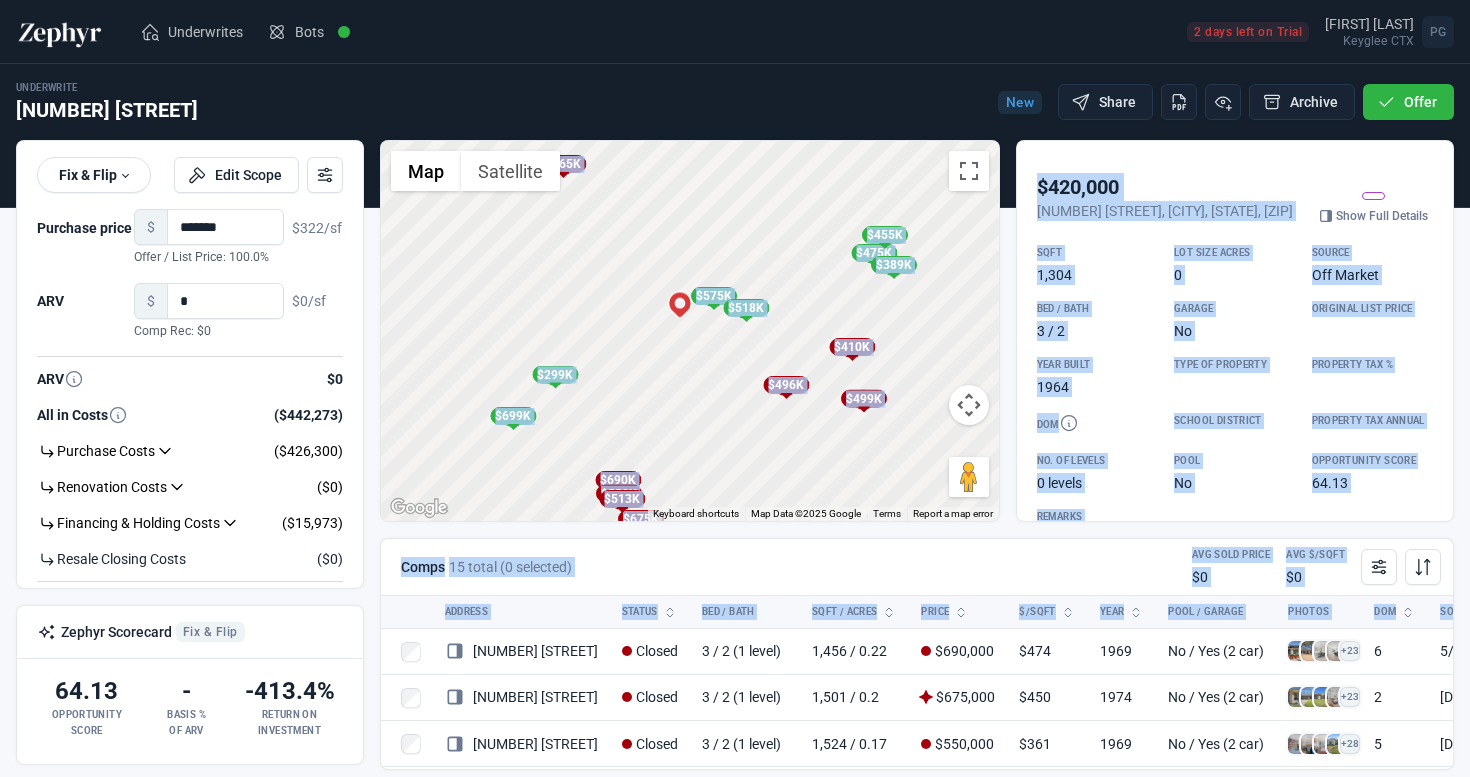 click on "$496K" at bounding box center (786, 385) 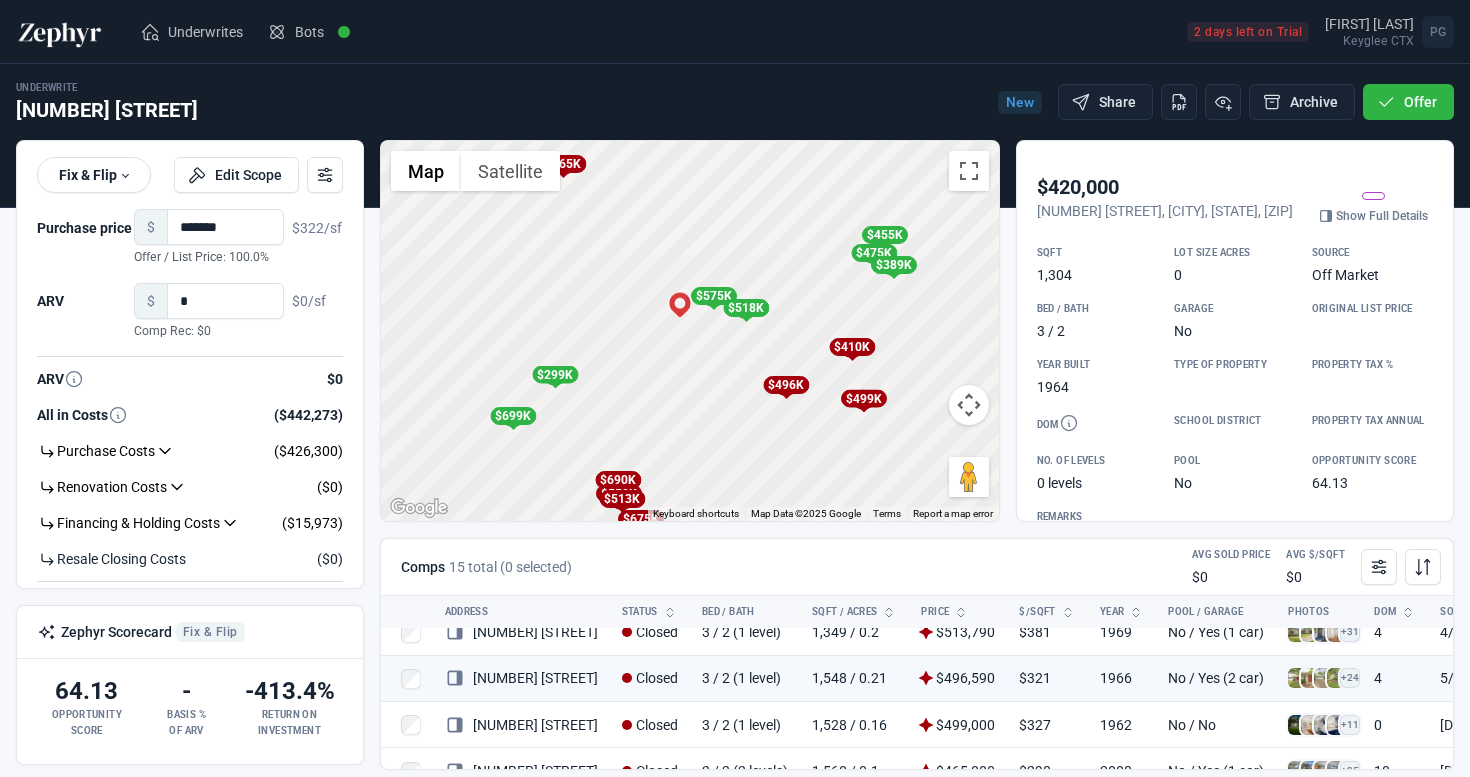 scroll, scrollTop: 162, scrollLeft: 0, axis: vertical 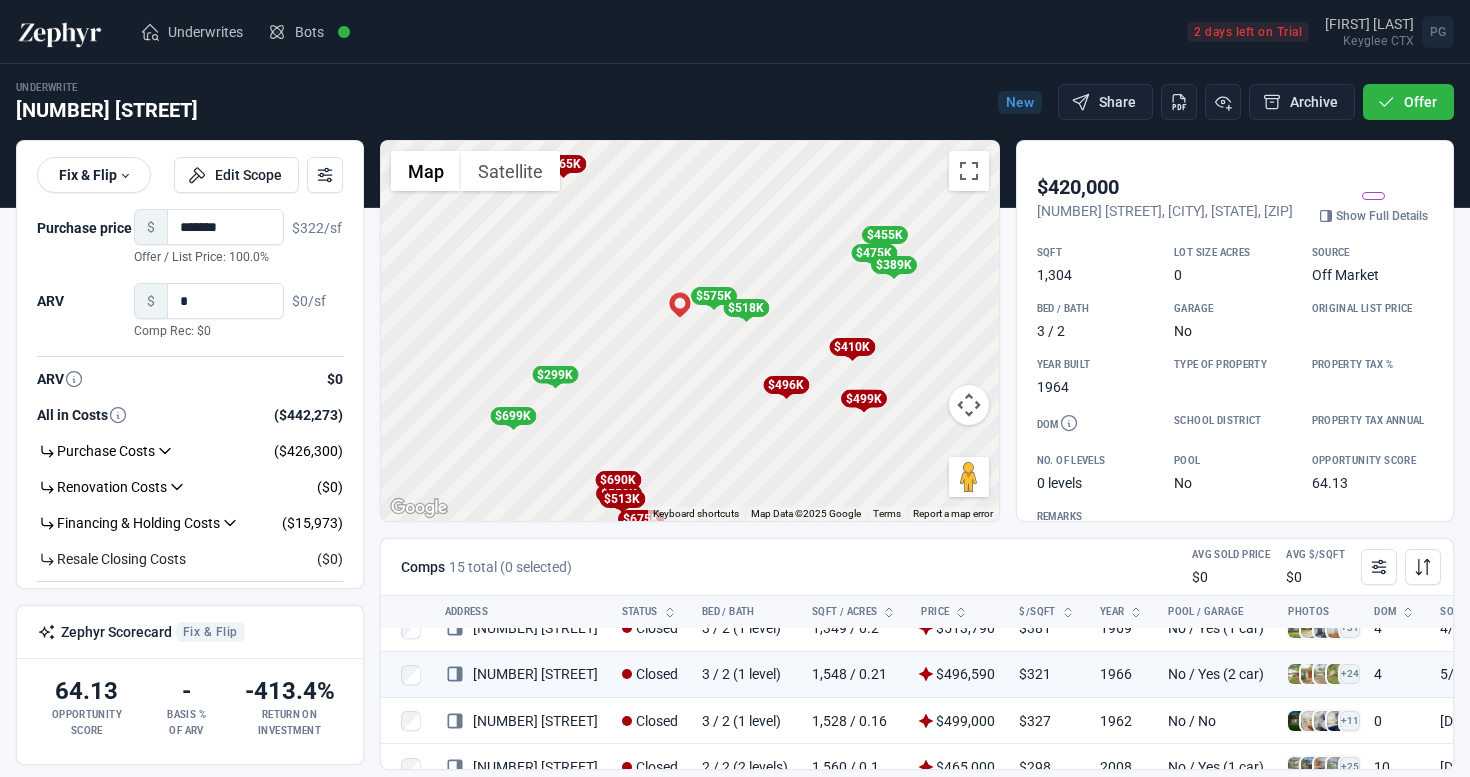 click on "$496K" at bounding box center (786, 385) 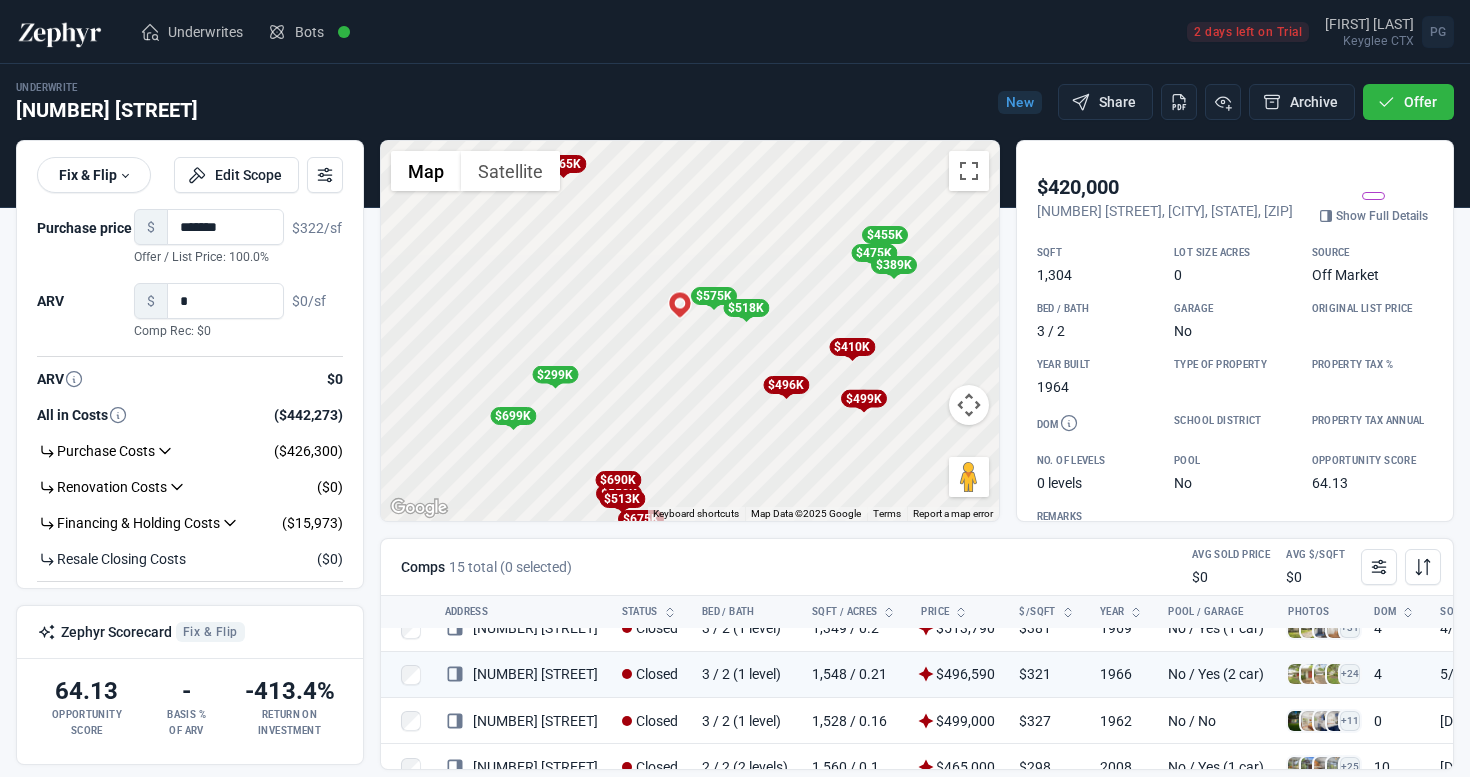 click on "$499K" at bounding box center (863, 398) 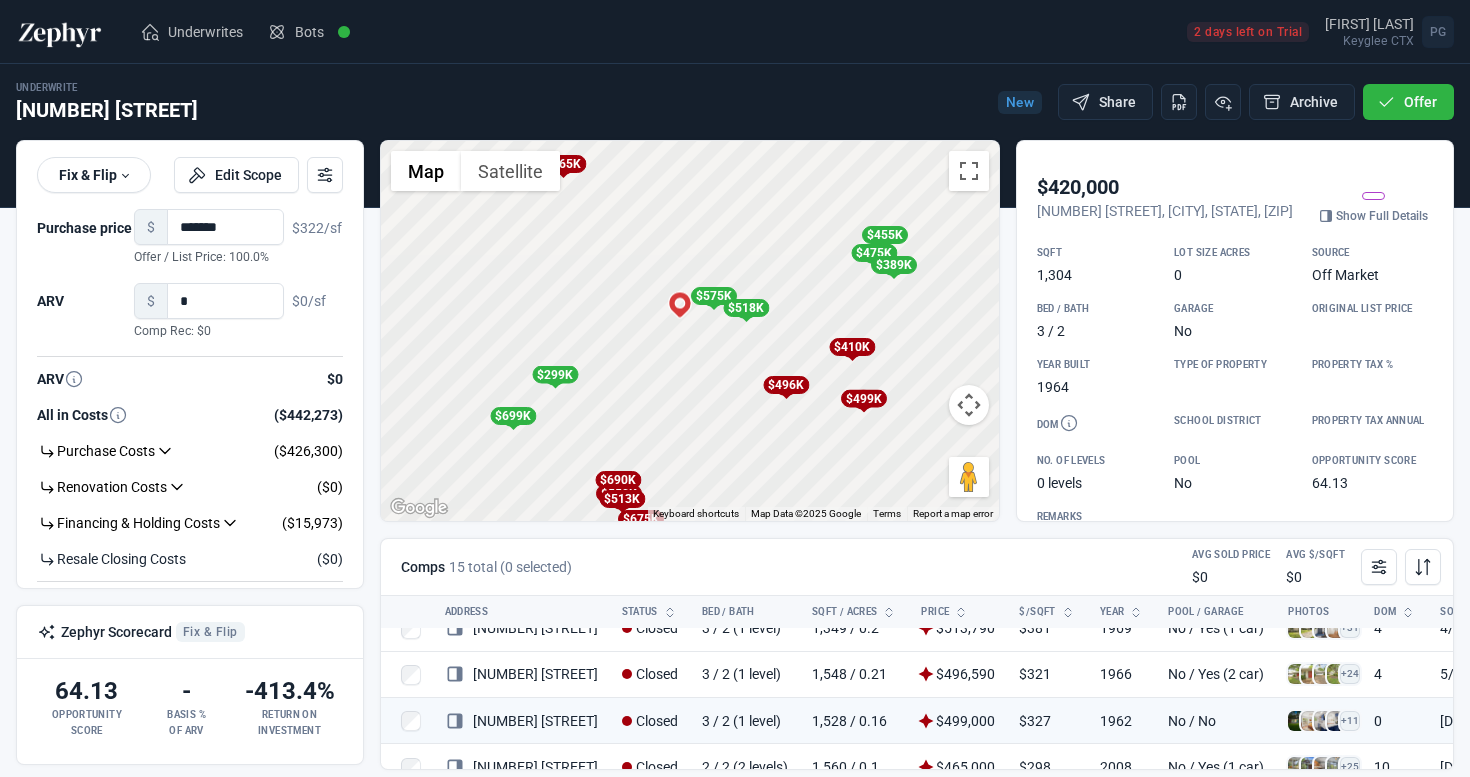 scroll, scrollTop: 208, scrollLeft: 0, axis: vertical 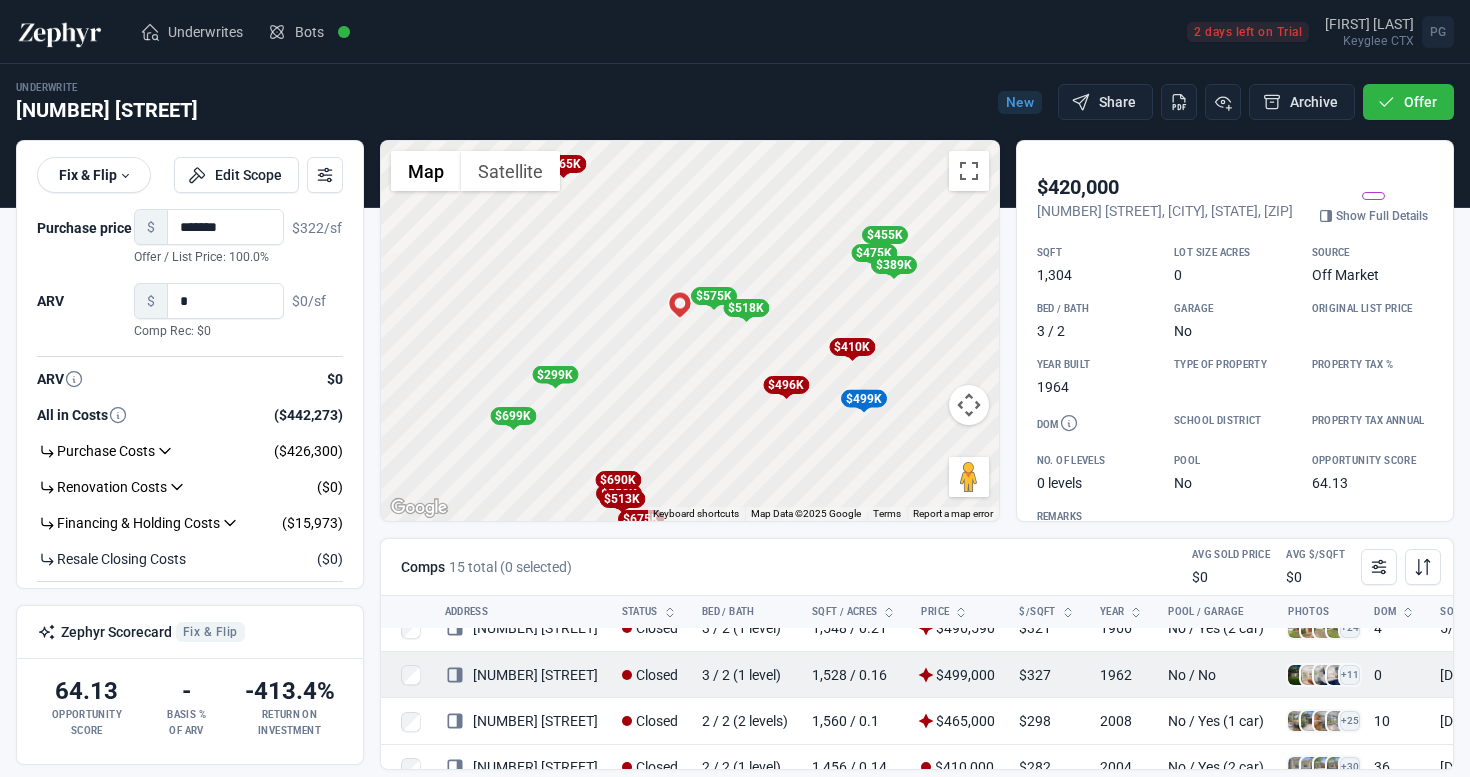 click on "[NUMBER] [STREET]" at bounding box center [521, 675] 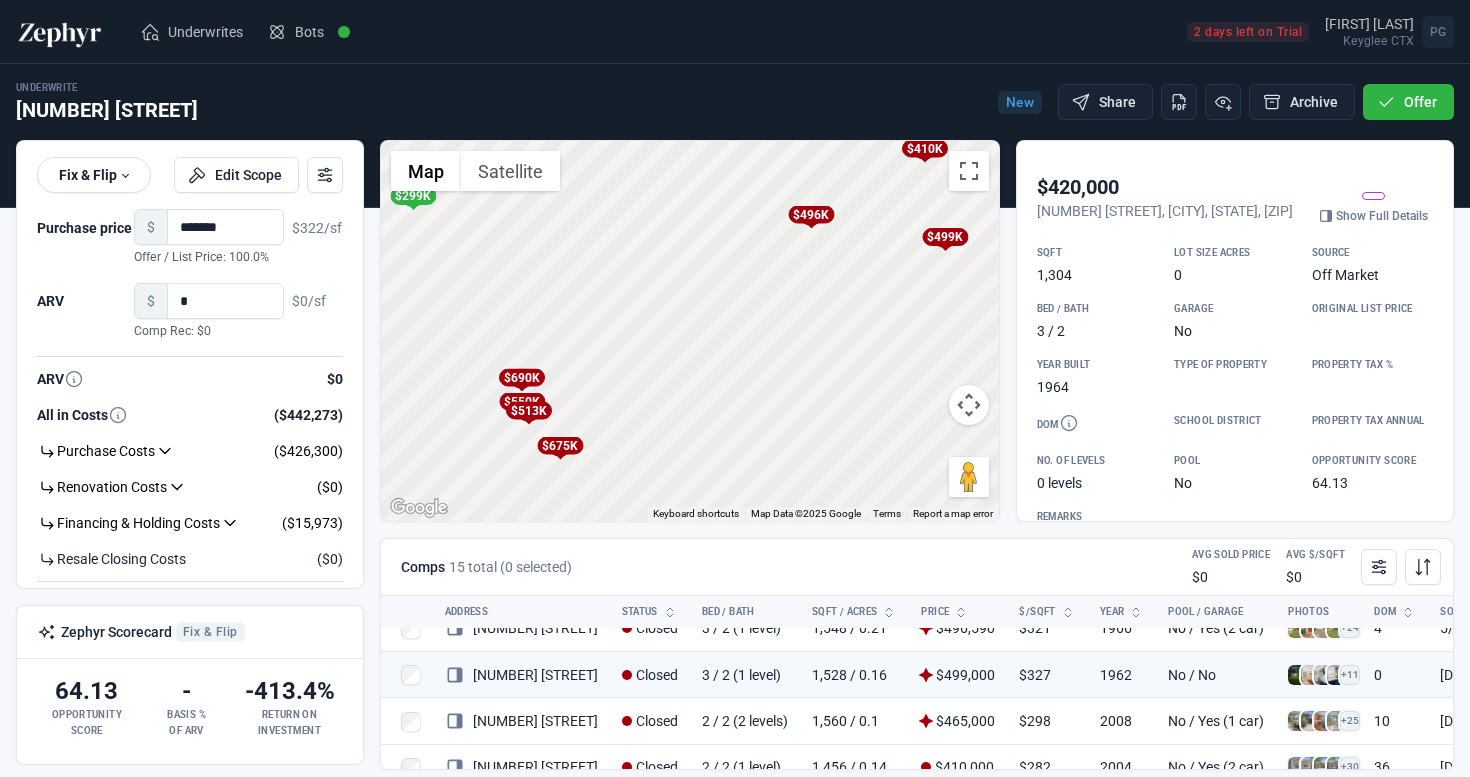 drag, startPoint x: 659, startPoint y: 488, endPoint x: 662, endPoint y: 267, distance: 221.02036 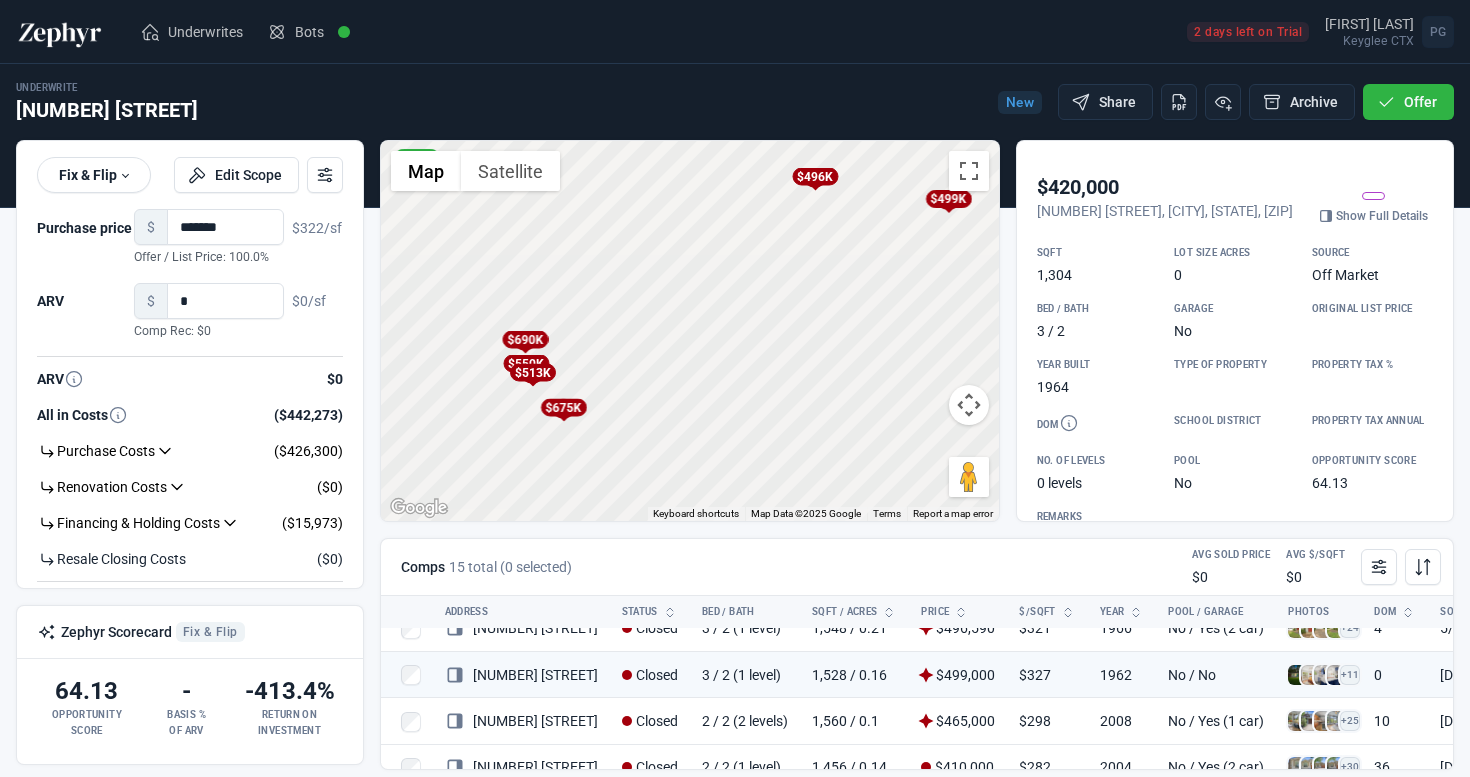 click on "$690K" at bounding box center [525, 339] 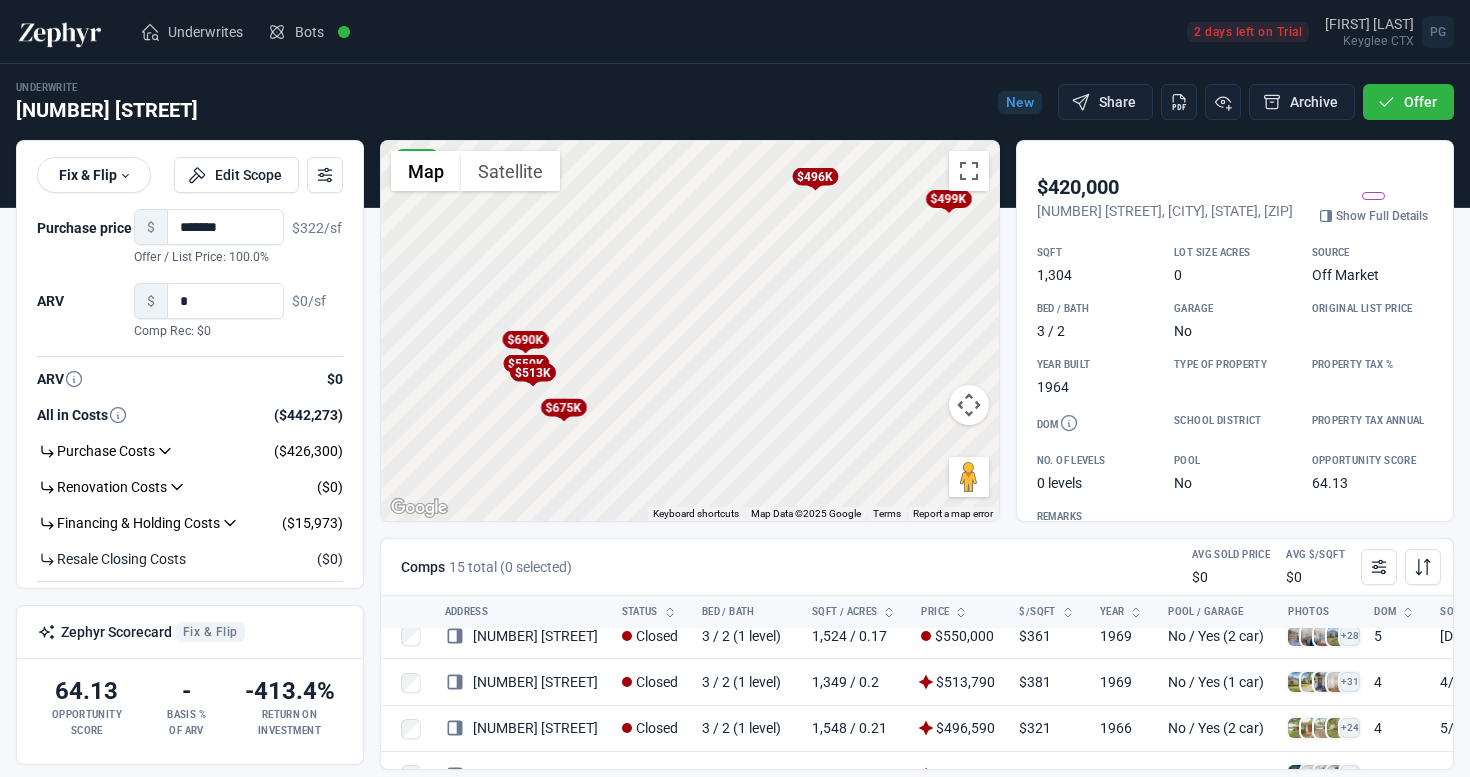 scroll, scrollTop: 0, scrollLeft: 0, axis: both 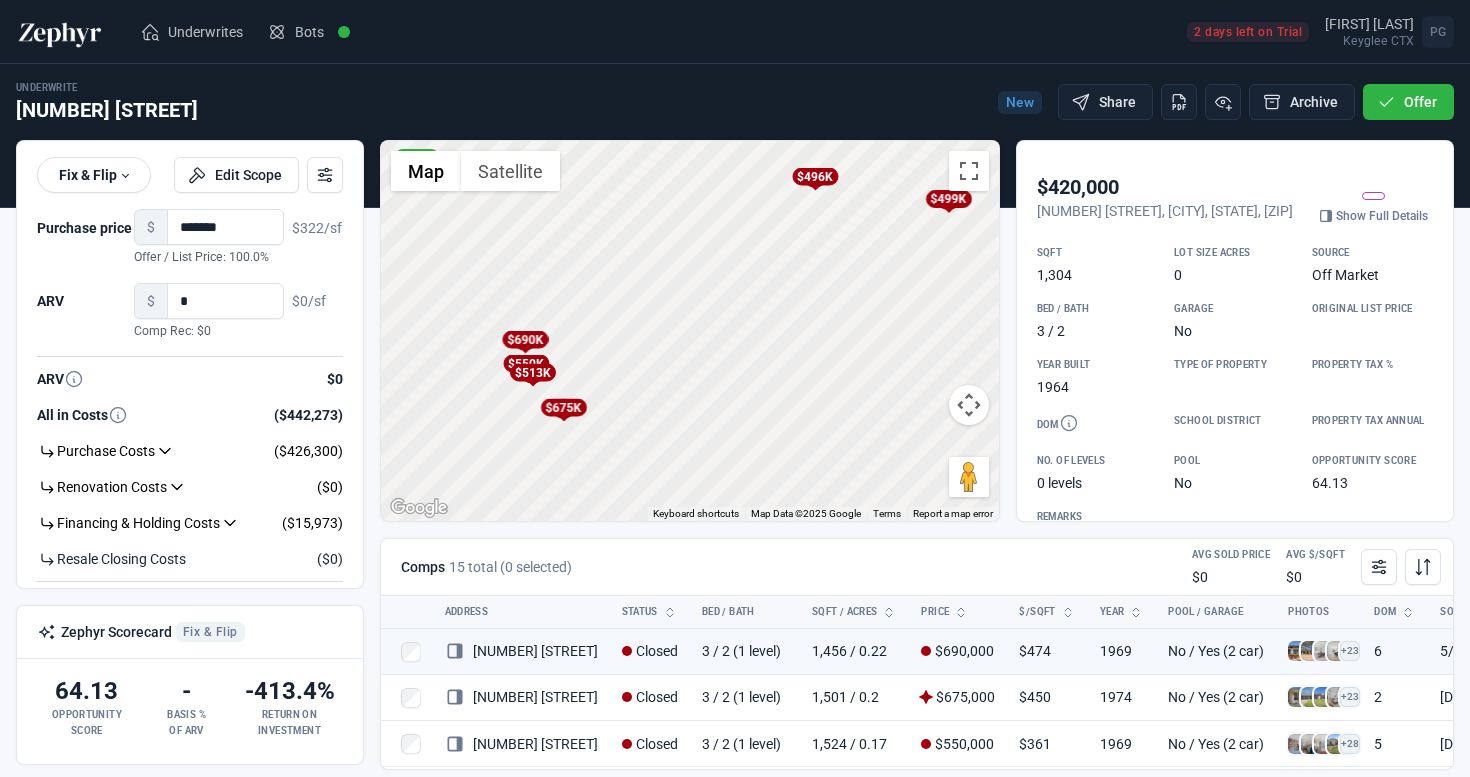 click on "$690K" at bounding box center [525, 339] 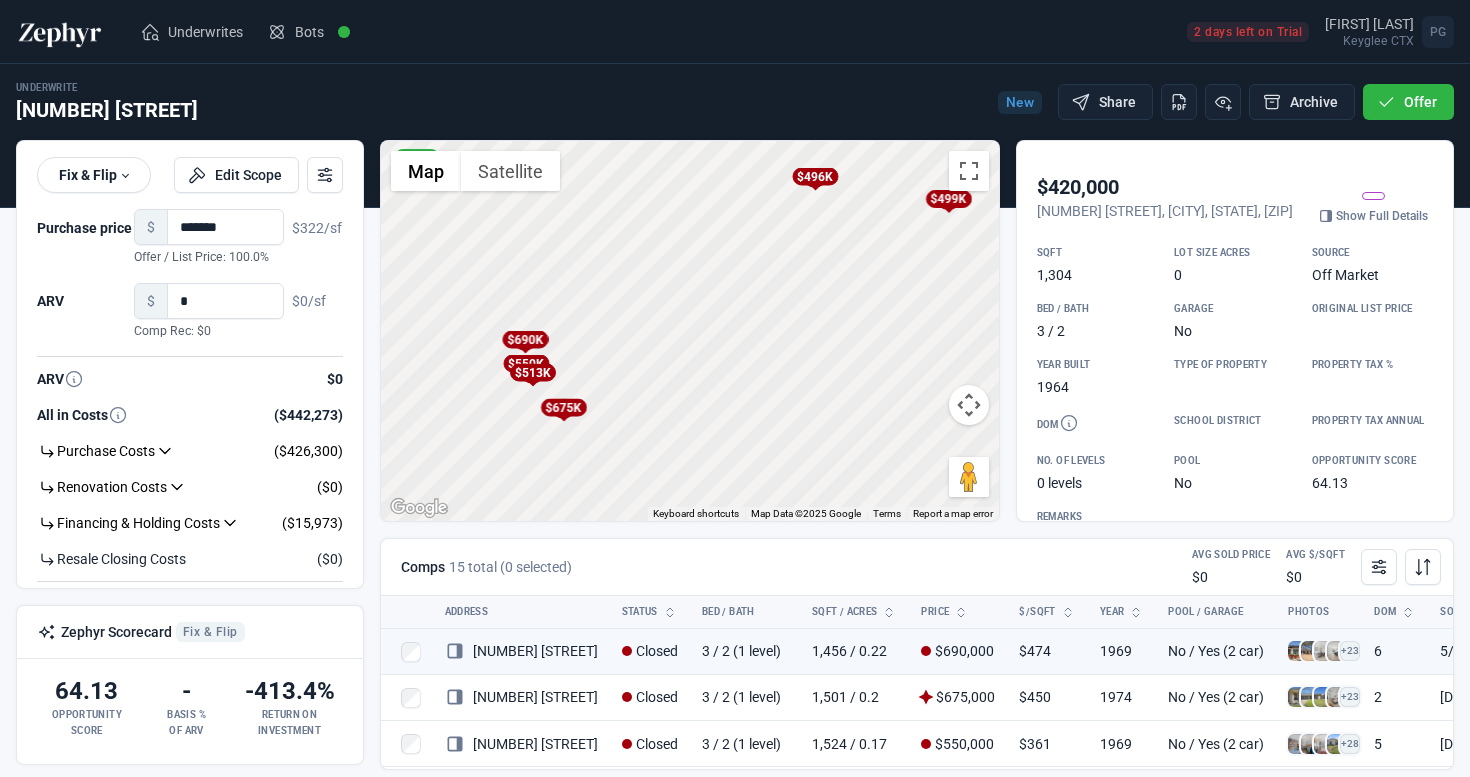 click on "$690K" at bounding box center (525, 339) 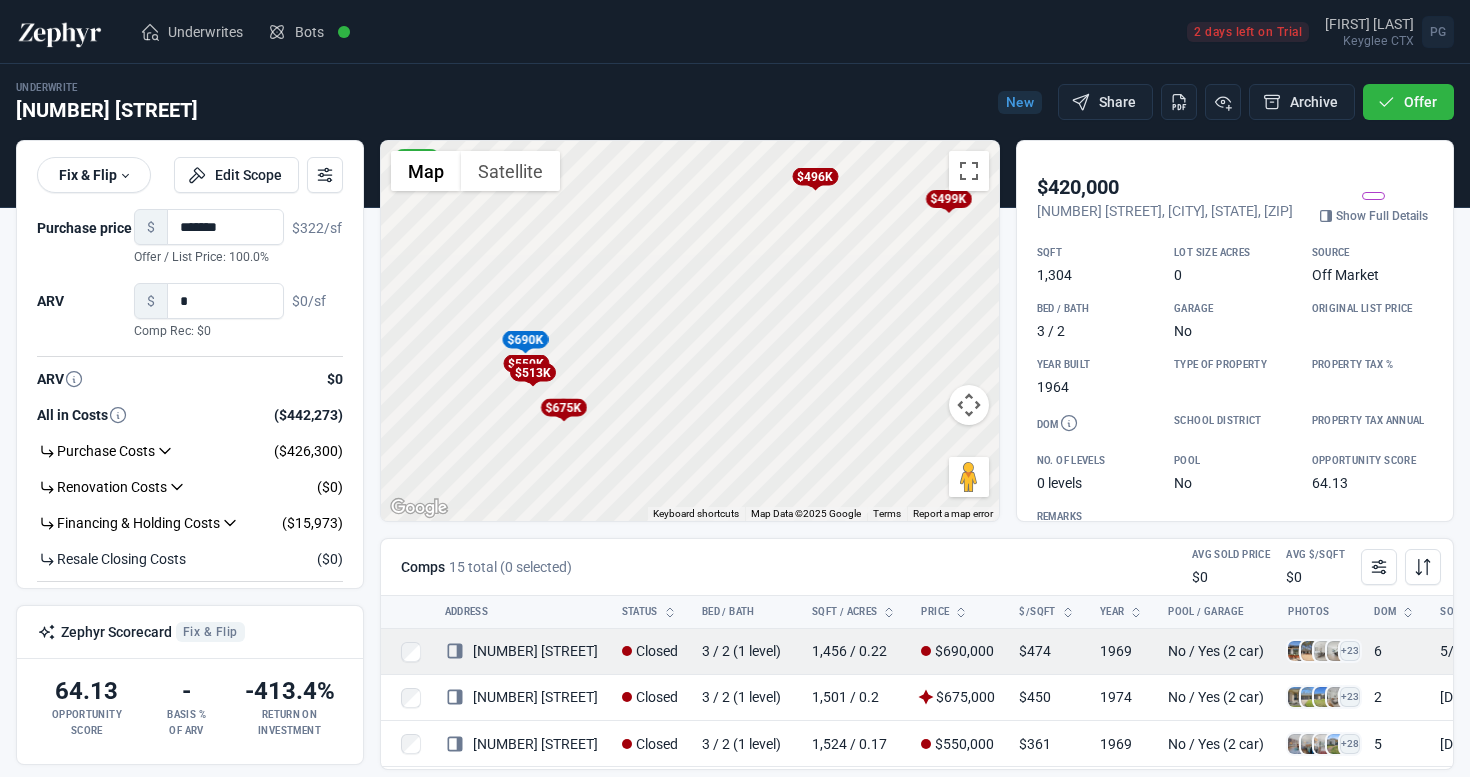 click on "[NUMBER] [STREET]" at bounding box center [521, 651] 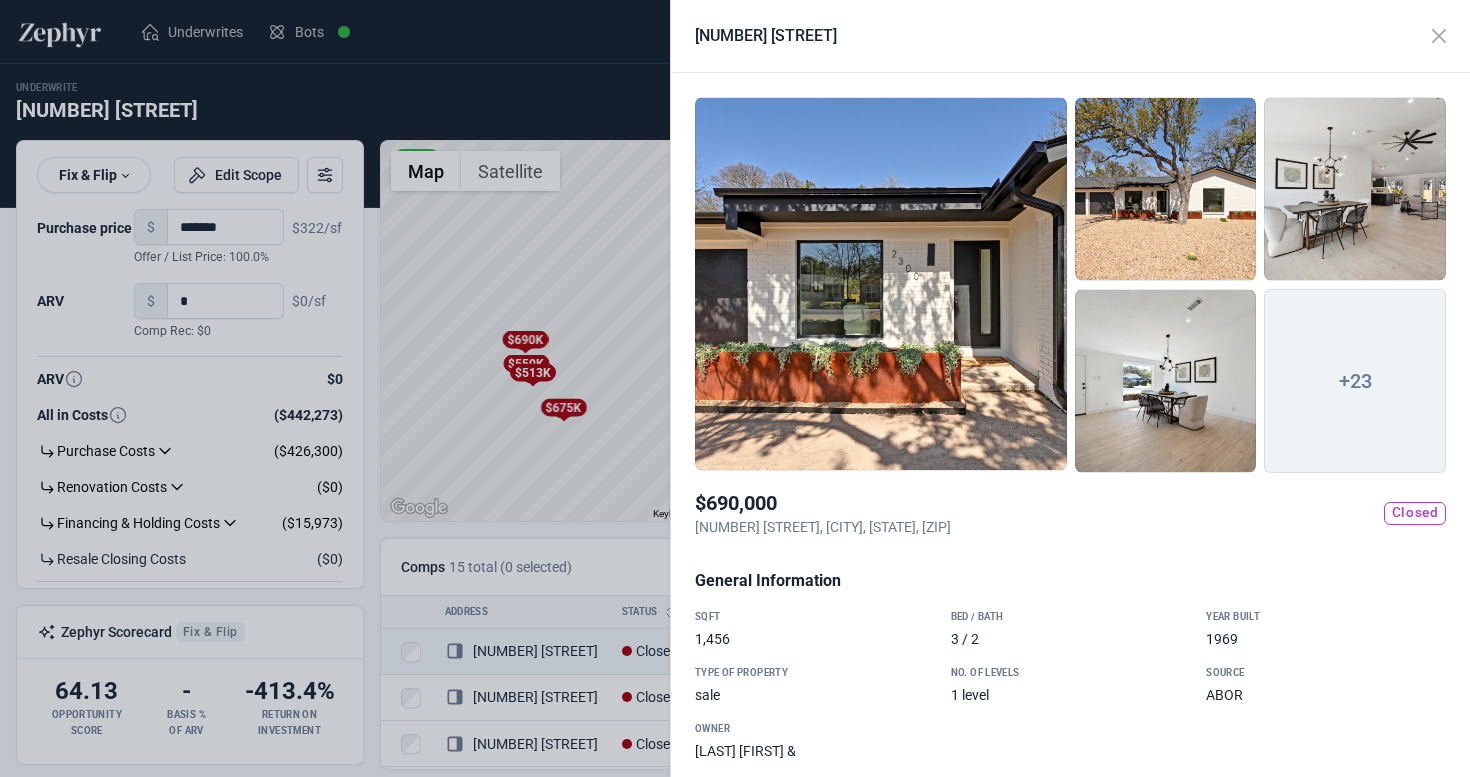 click at bounding box center (881, 284) 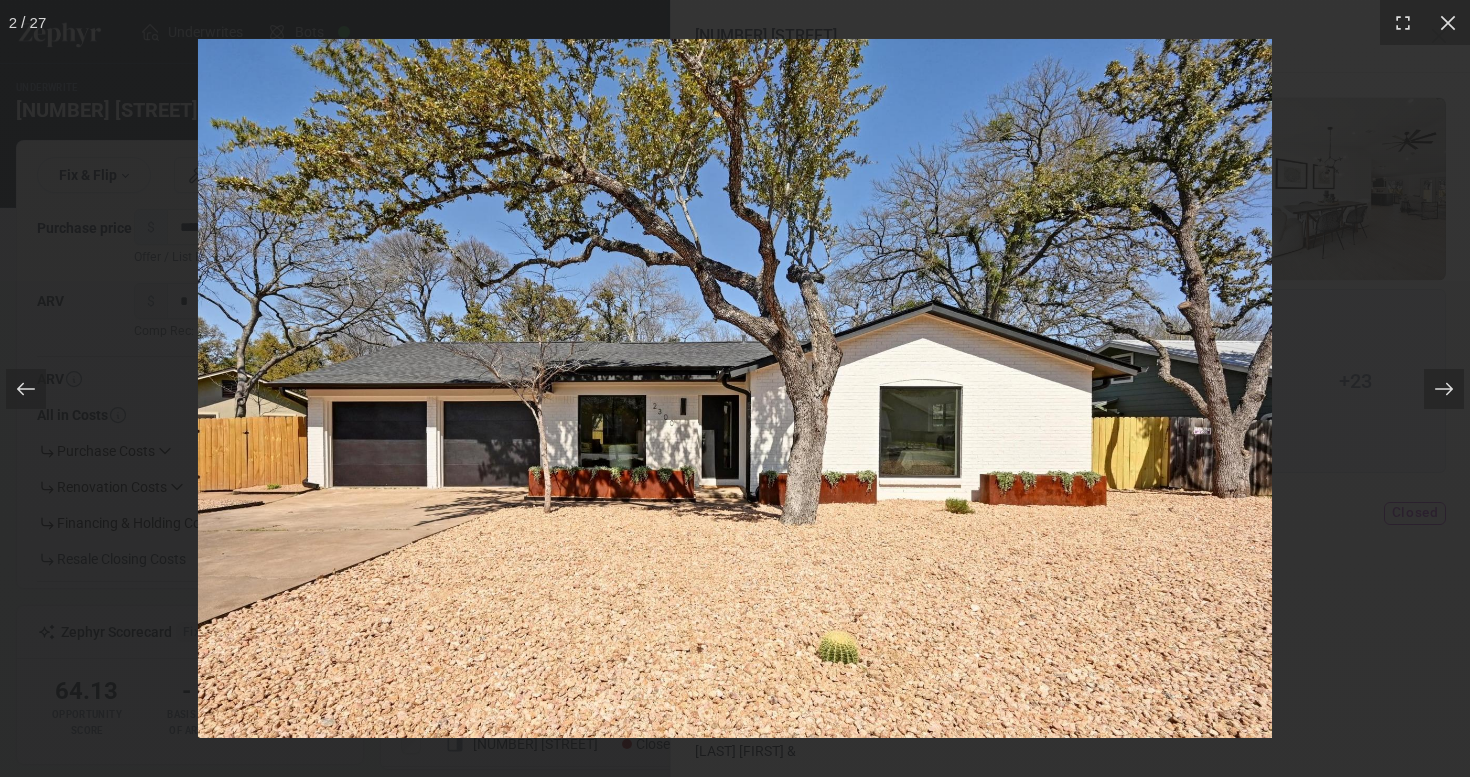 click on "2 / 27" at bounding box center [735, 388] 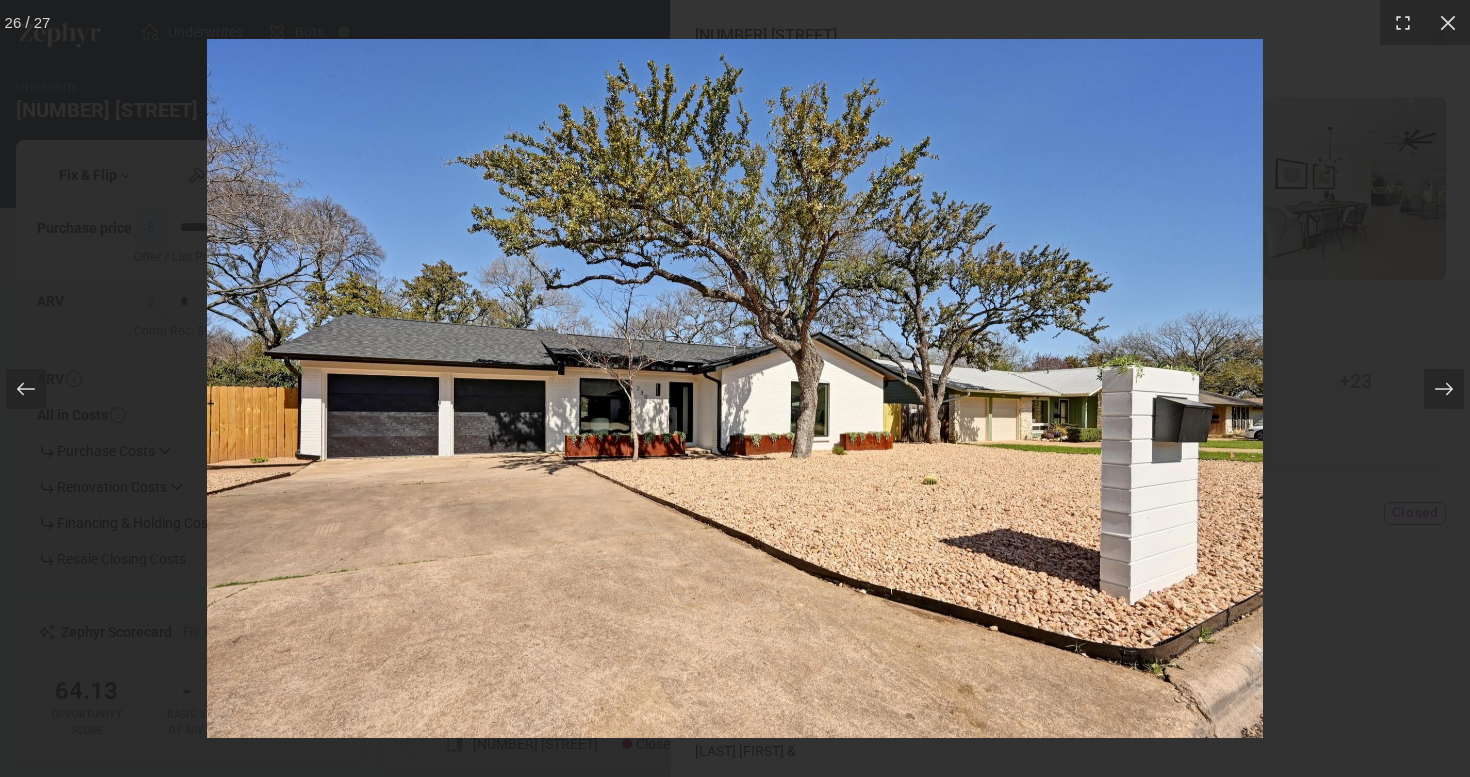 click at bounding box center [735, 388] 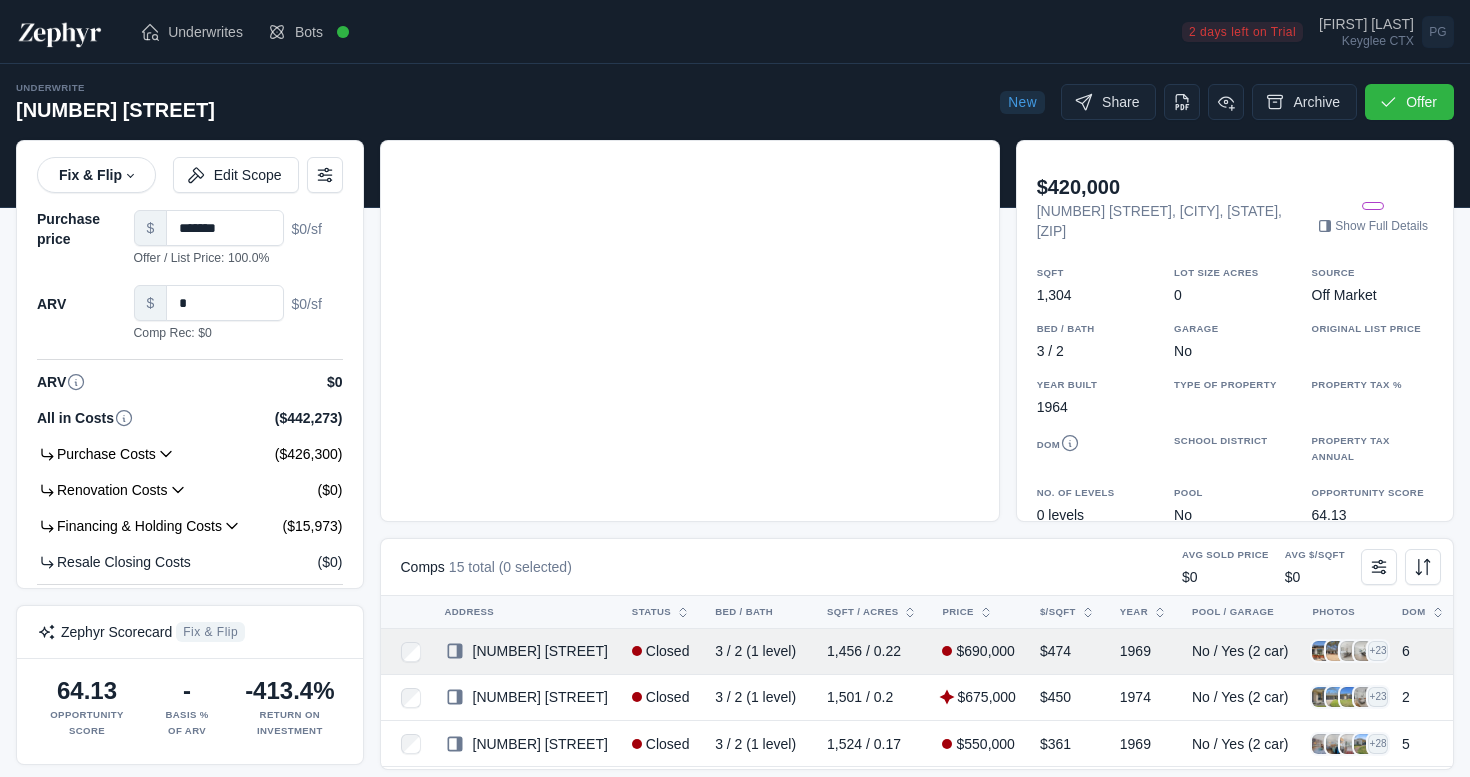 scroll, scrollTop: 0, scrollLeft: 0, axis: both 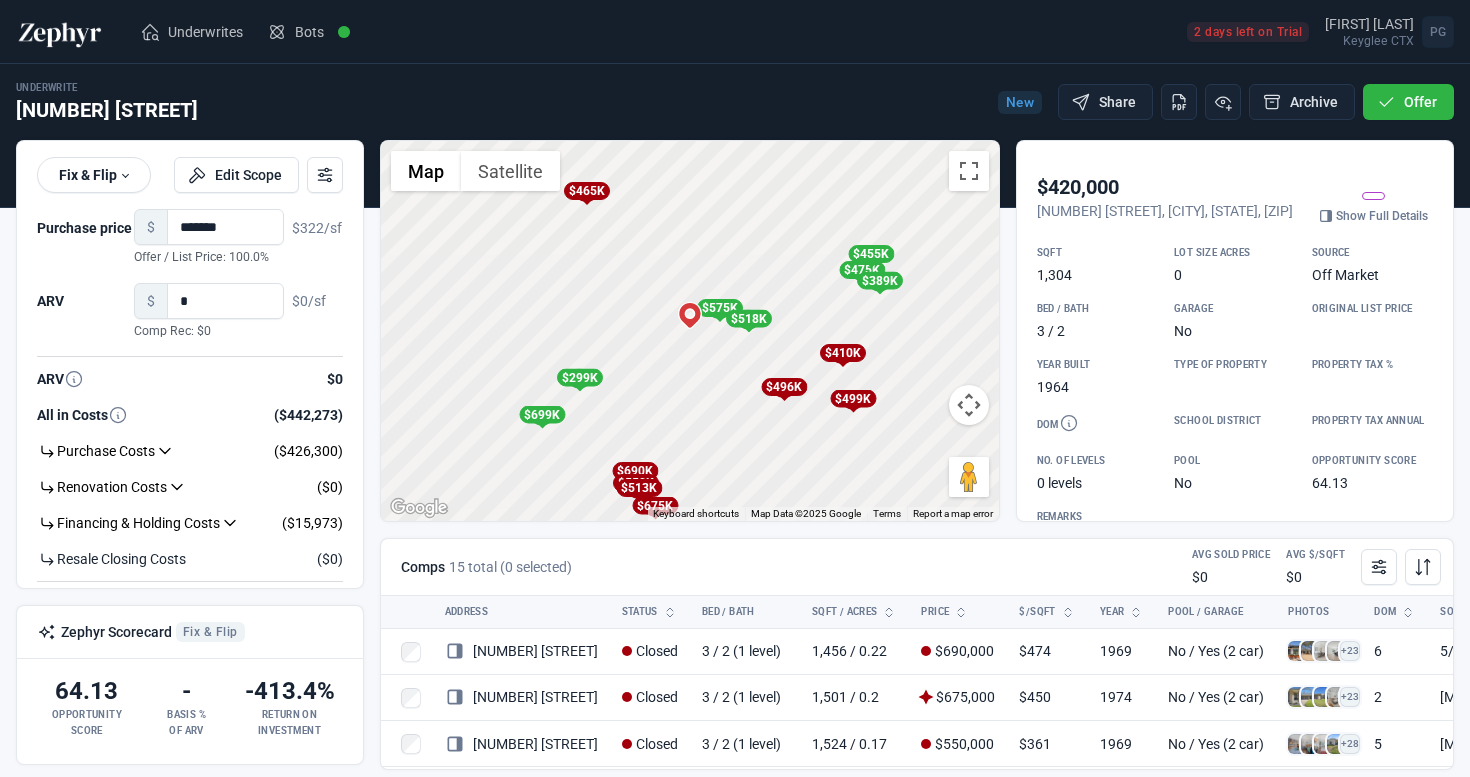 click on "$513K" at bounding box center (639, 488) 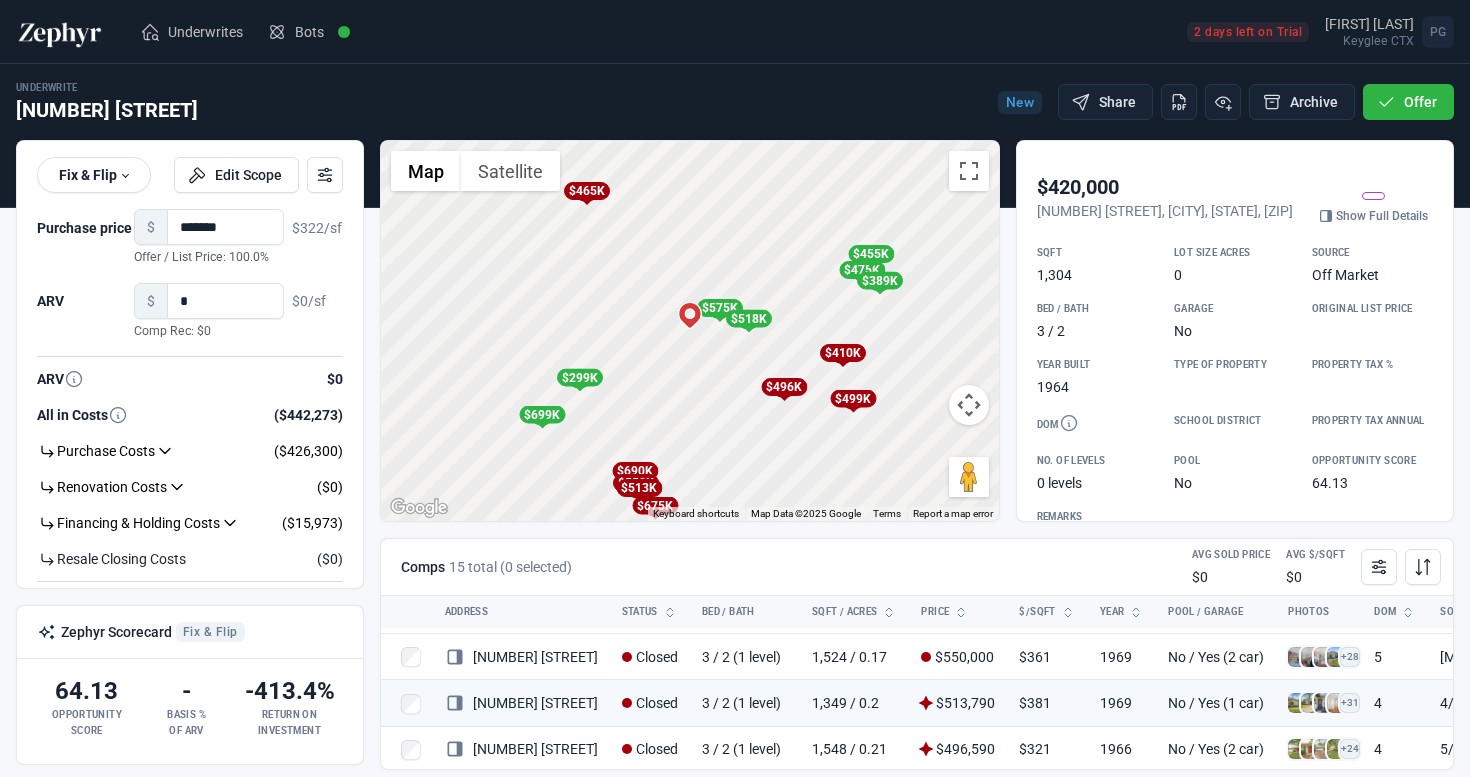 scroll, scrollTop: 116, scrollLeft: 0, axis: vertical 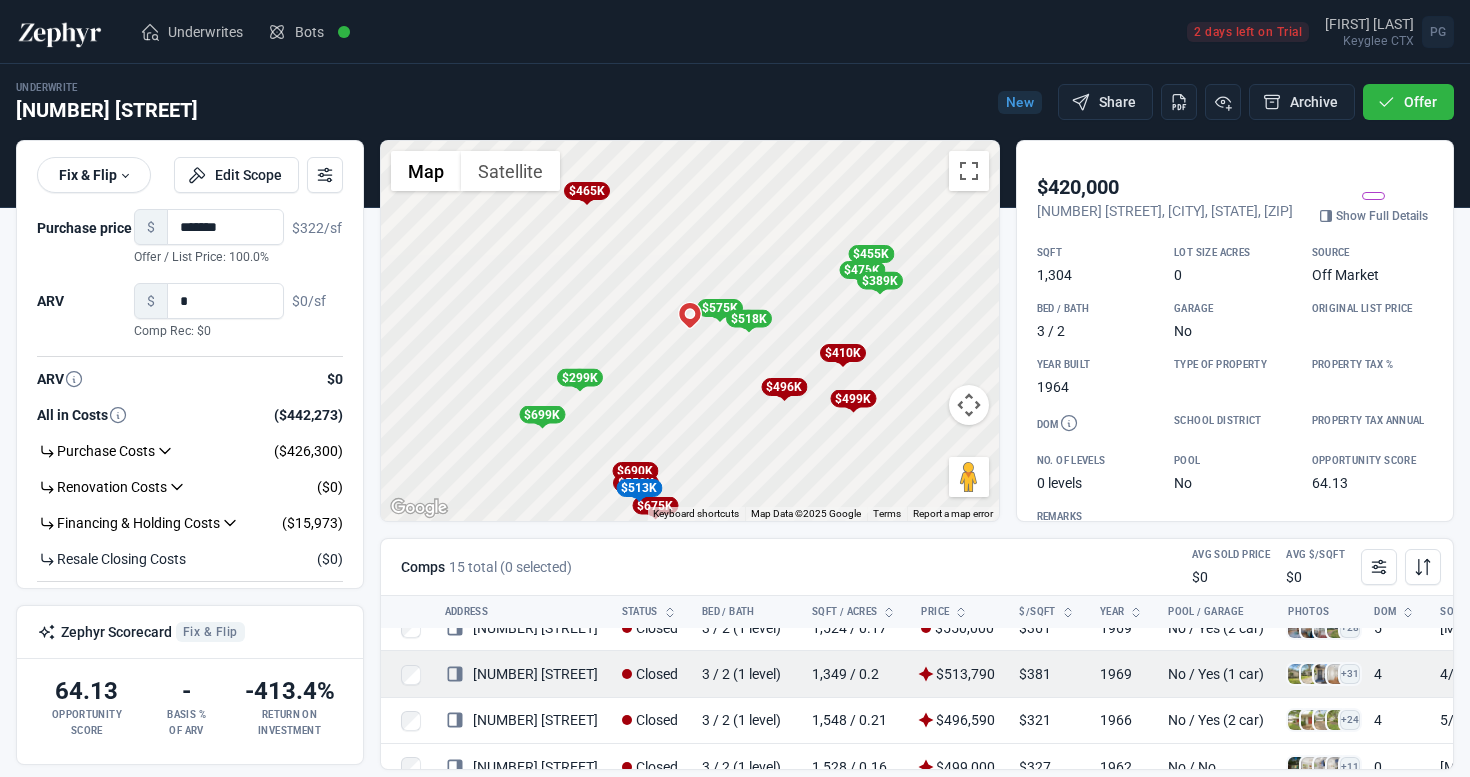 click on "[NUMBER] [STREET]" at bounding box center (521, 674) 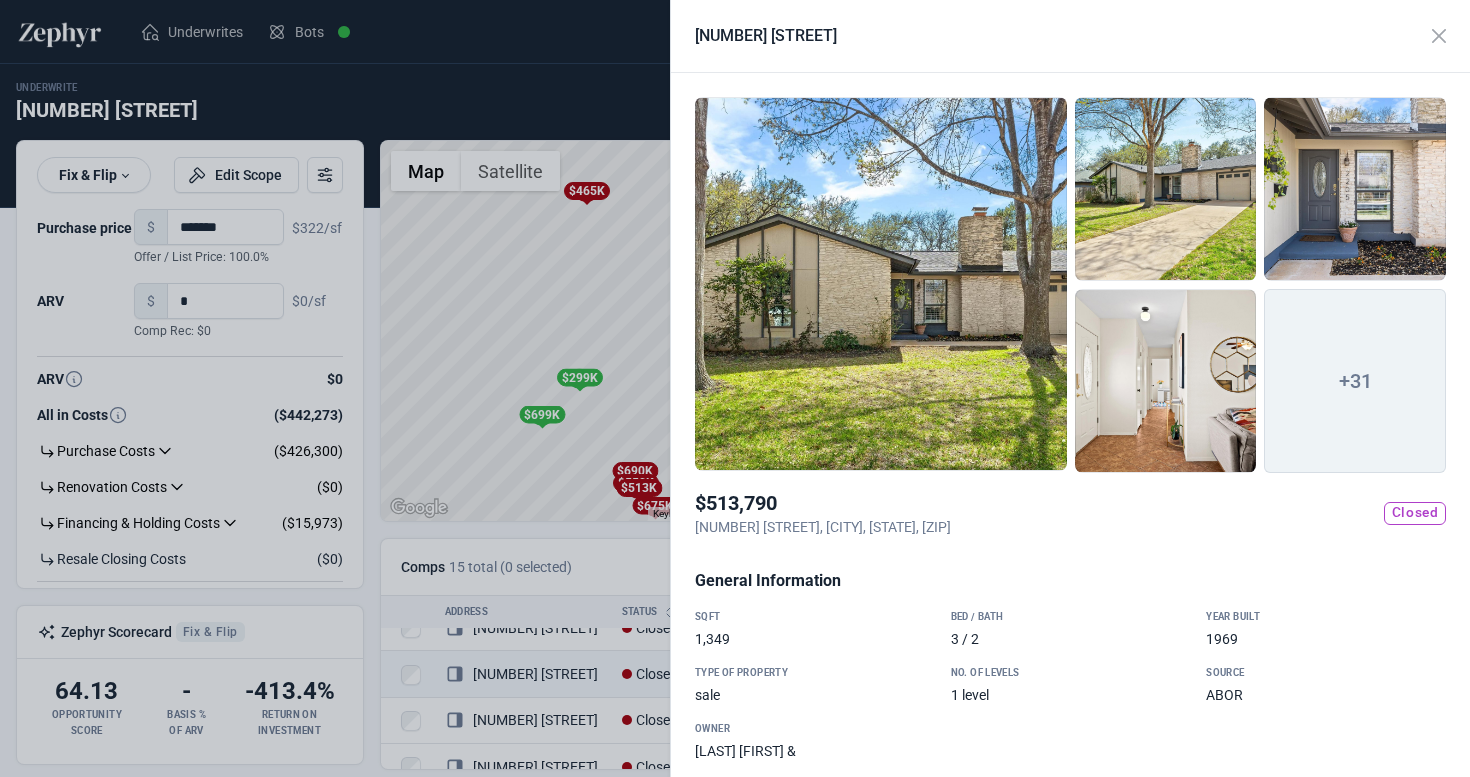 click at bounding box center [881, 284] 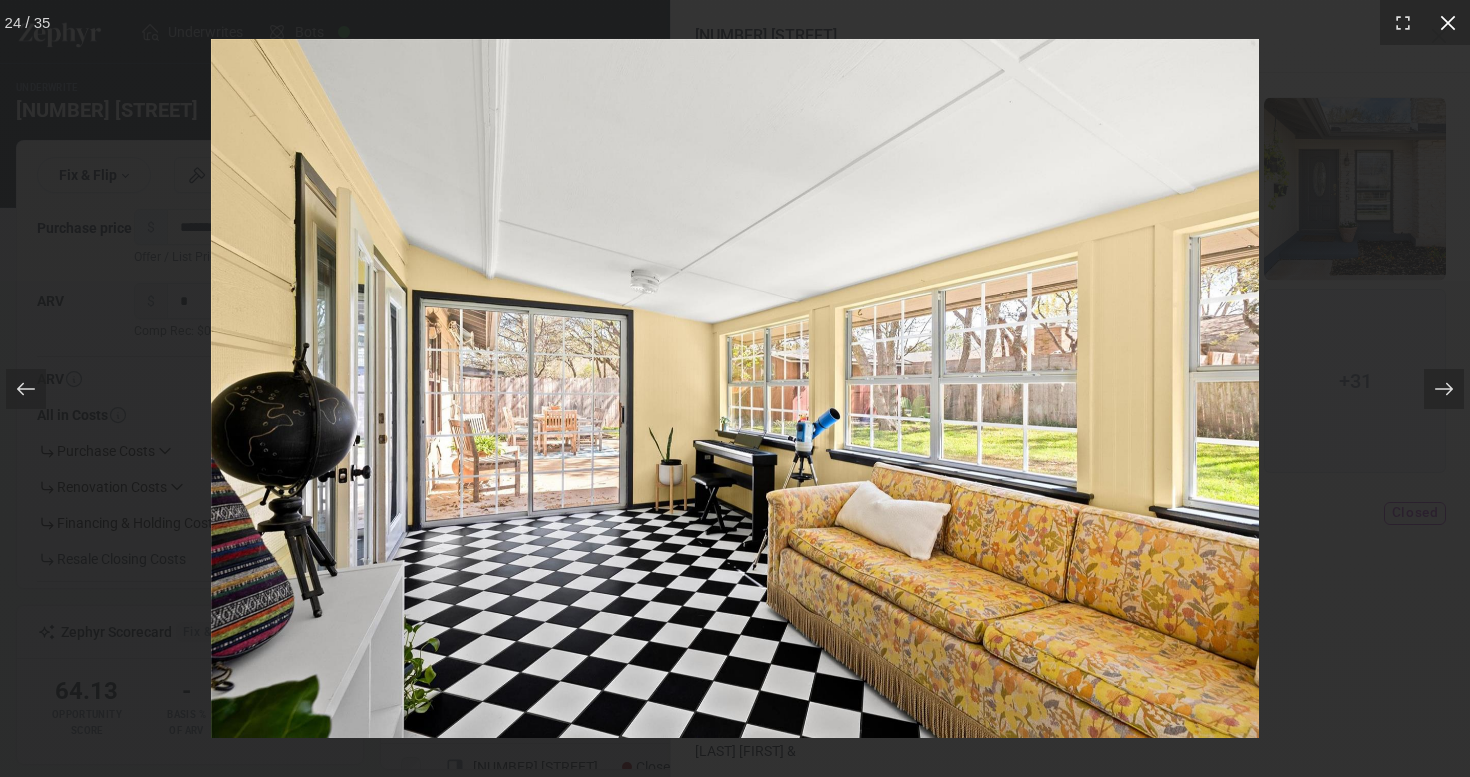 click 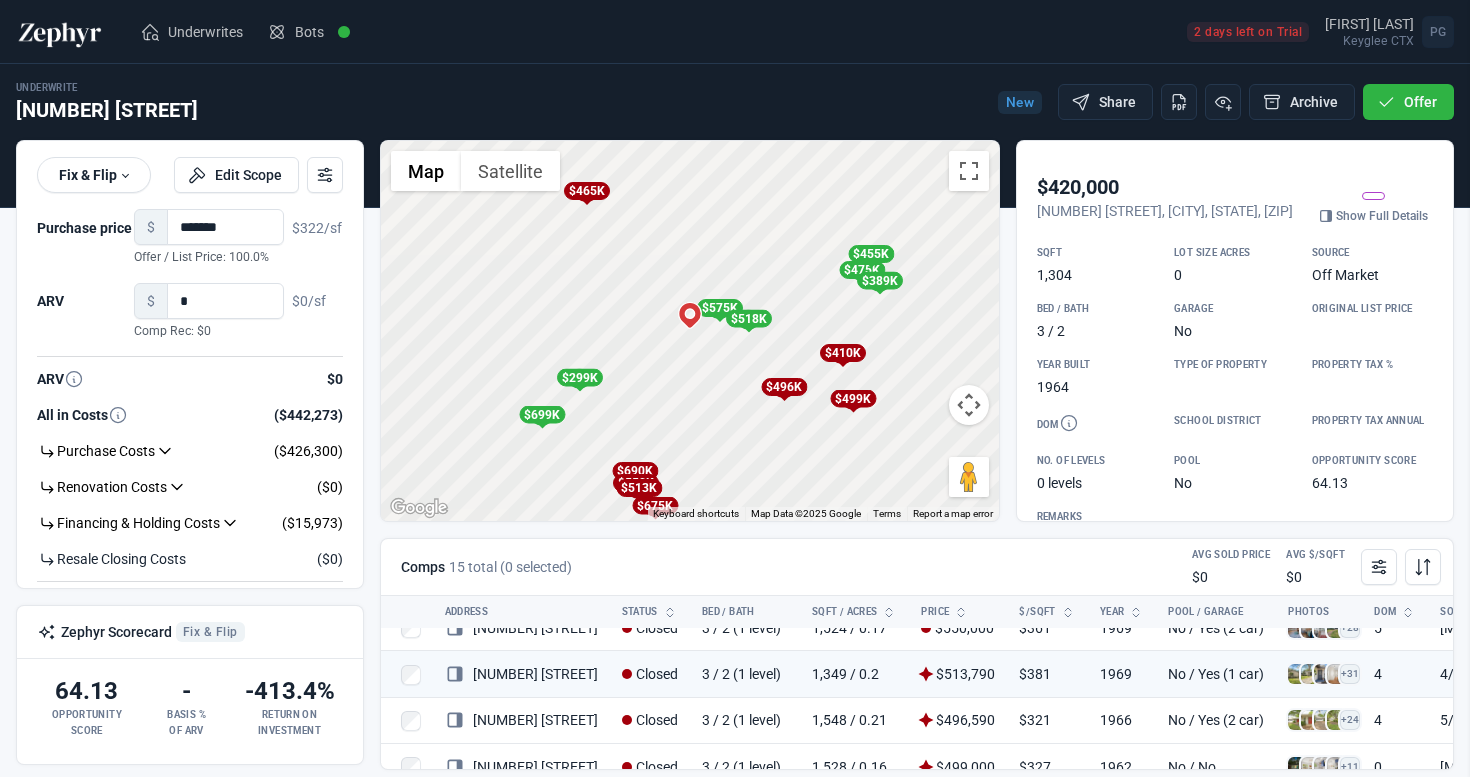 click at bounding box center (735, 388) 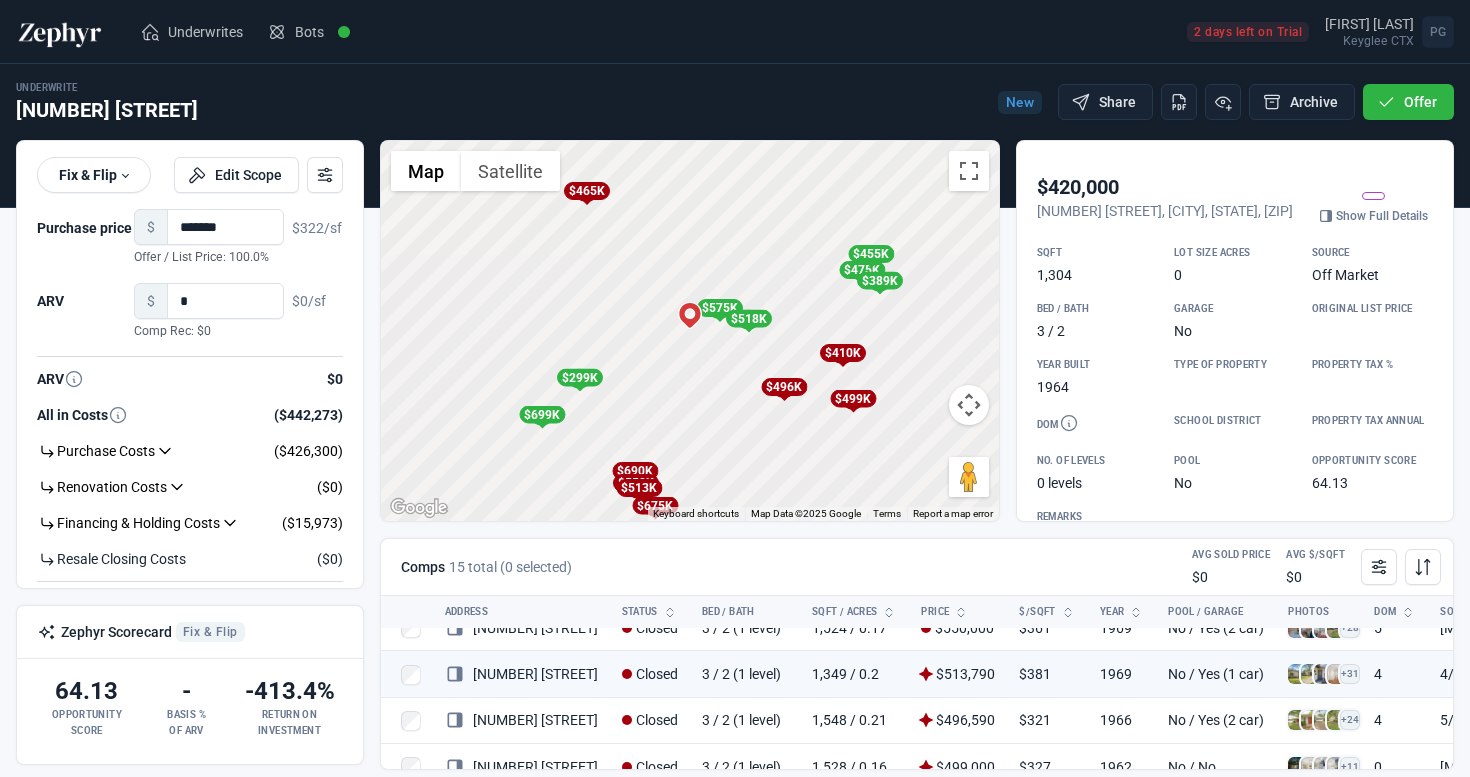 click on "$518K" at bounding box center (748, 318) 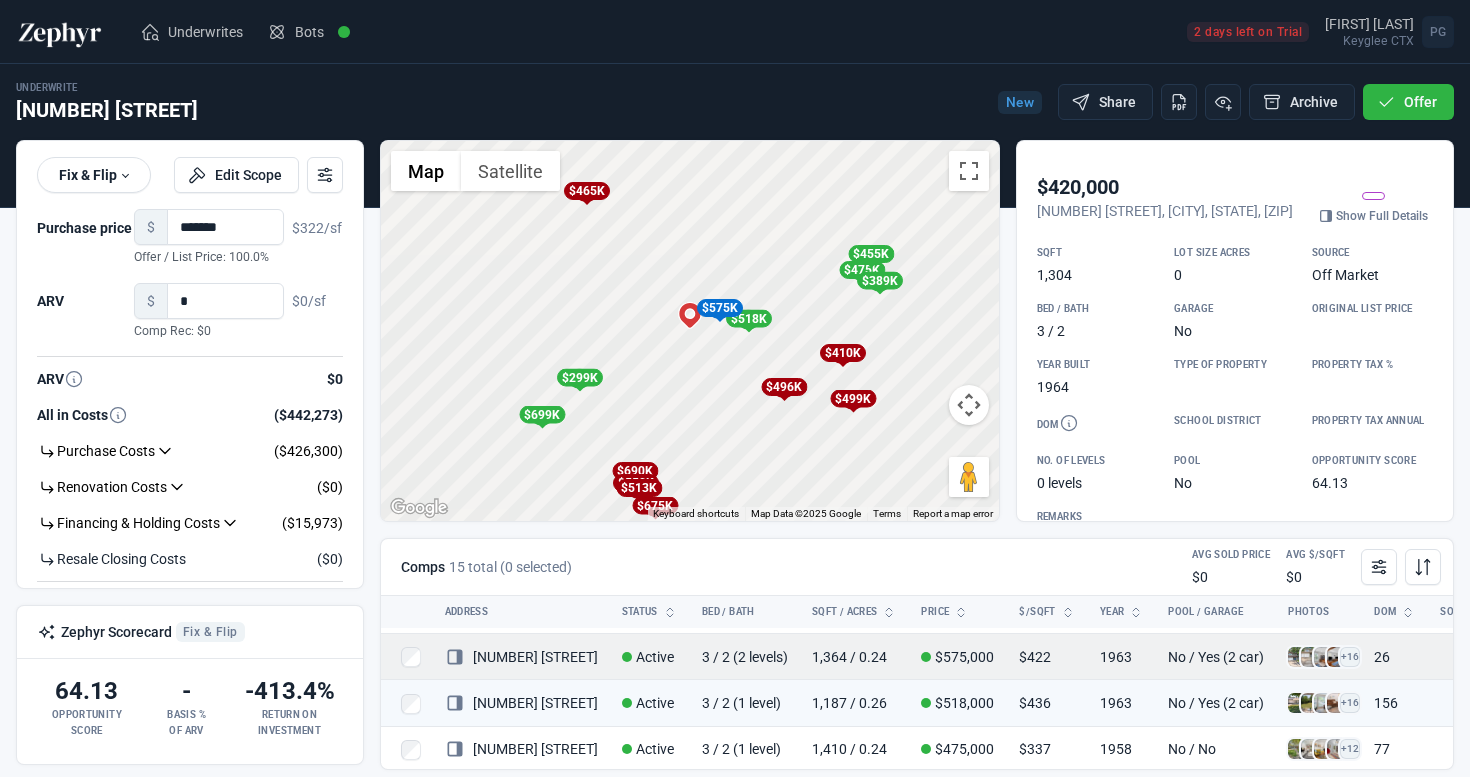 scroll, scrollTop: 410, scrollLeft: 0, axis: vertical 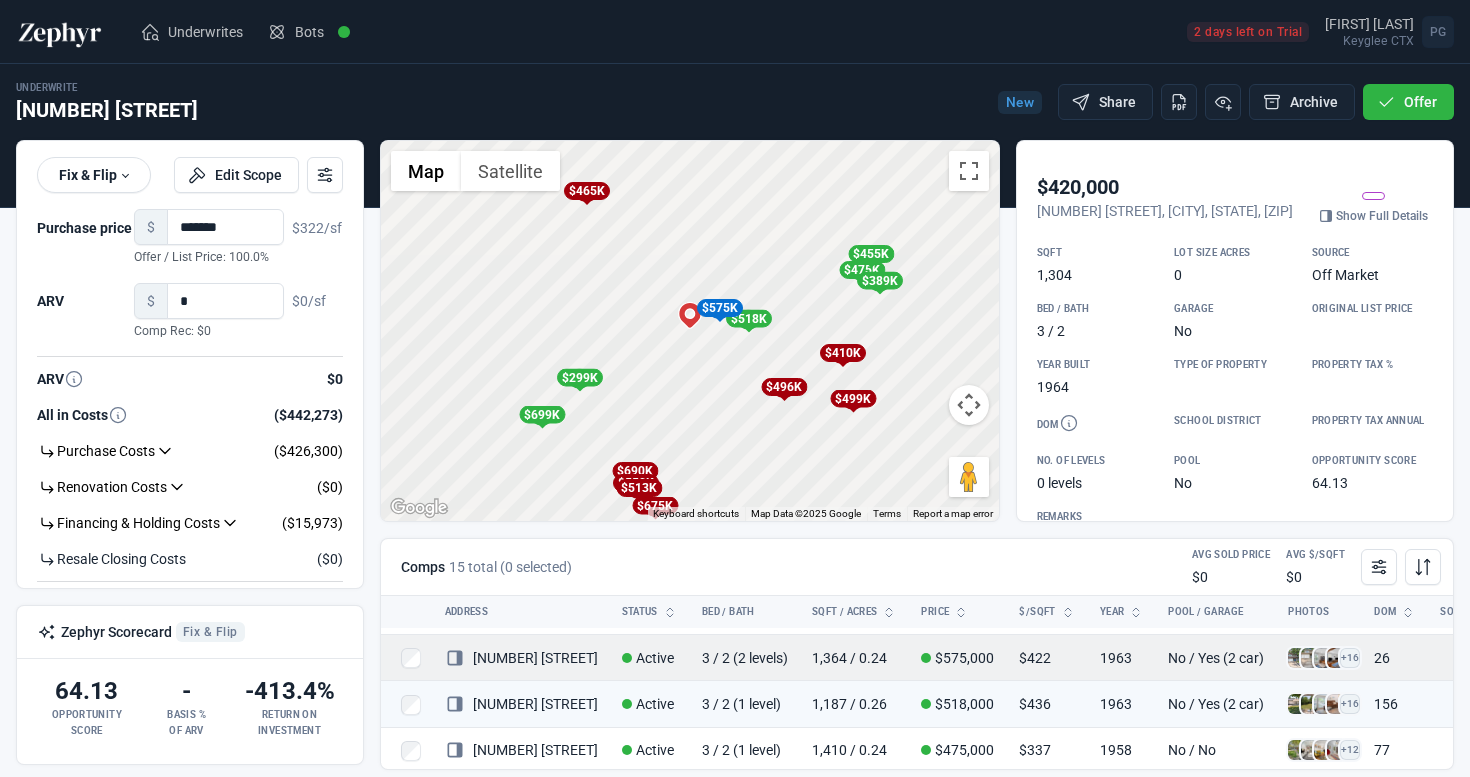 click on "[NUMBER] [STREET]" at bounding box center (521, 658) 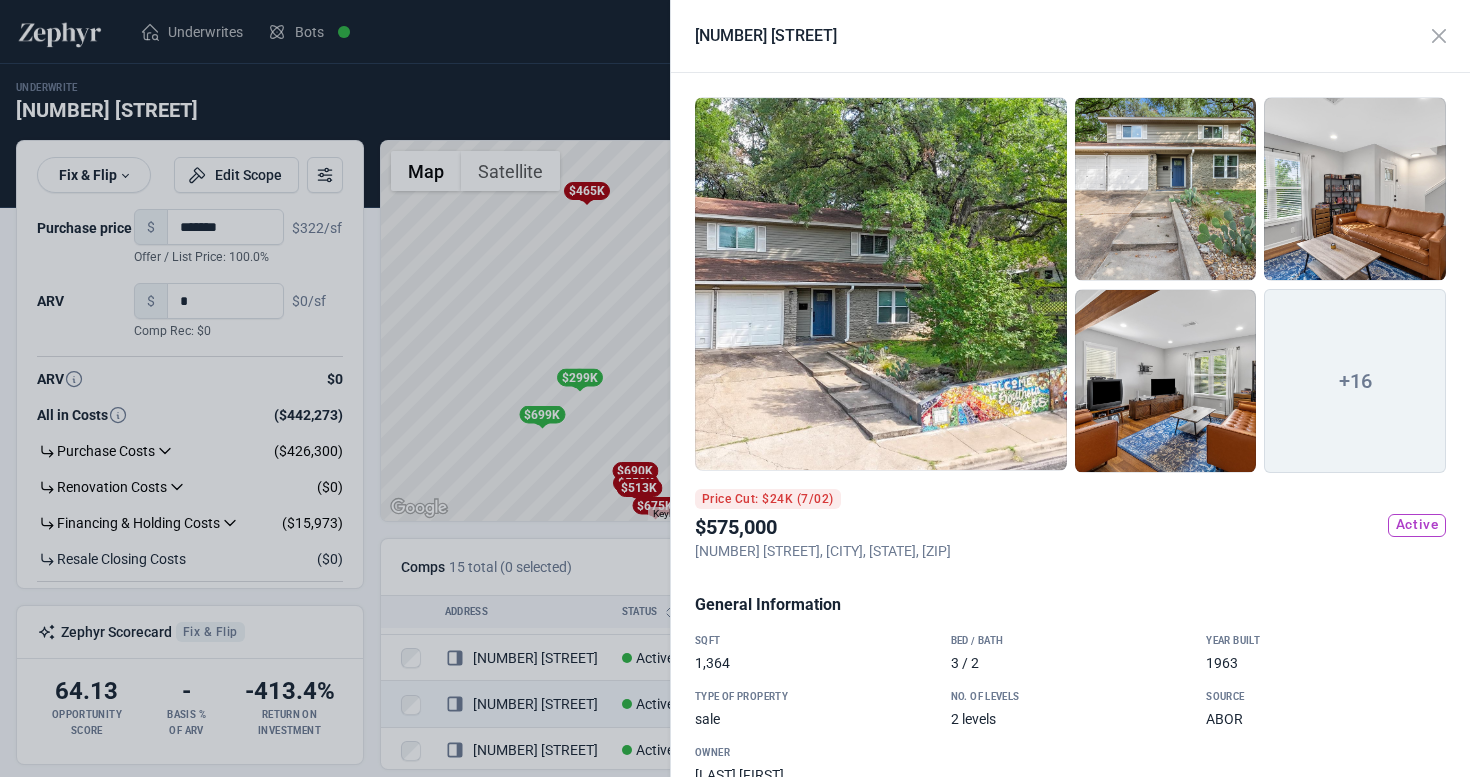 click at bounding box center (881, 284) 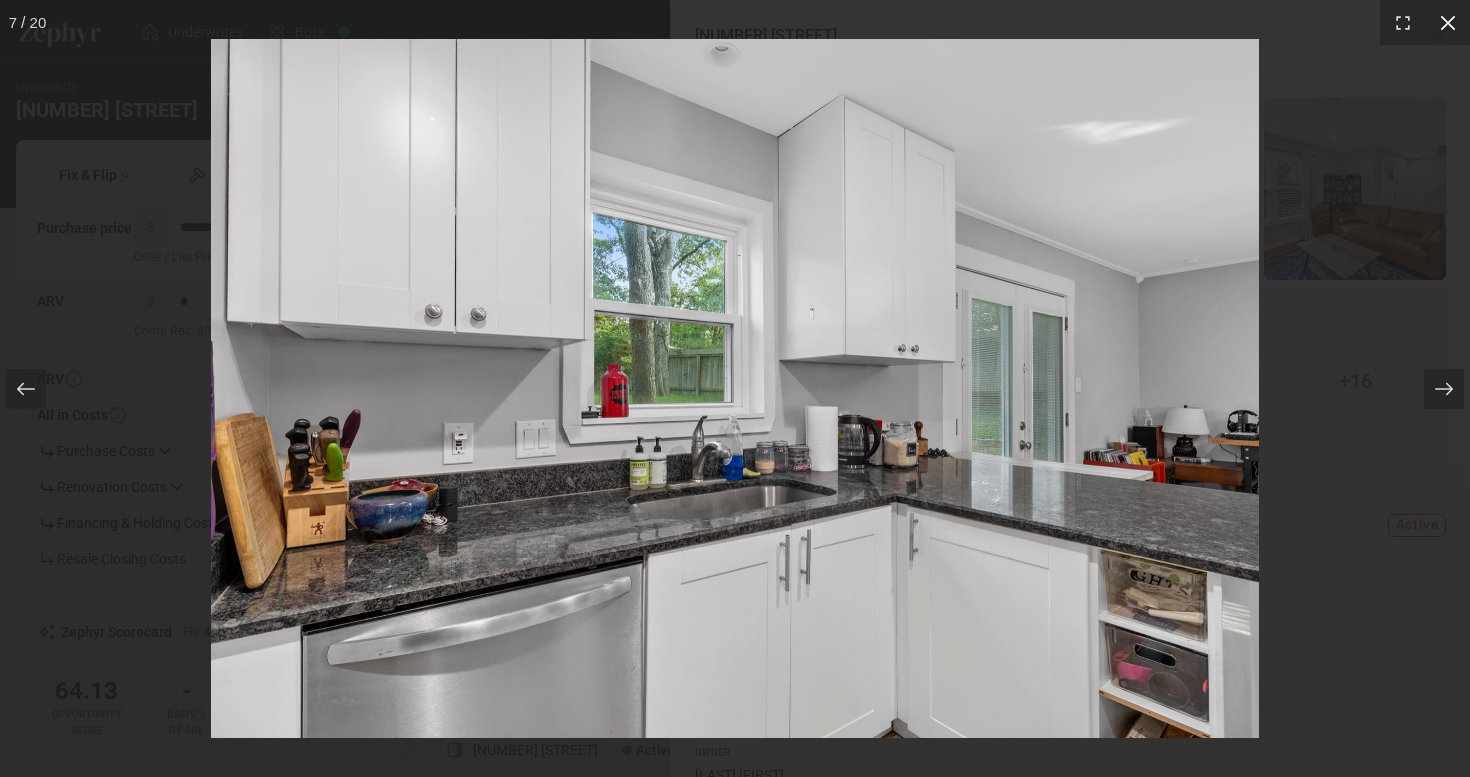 click 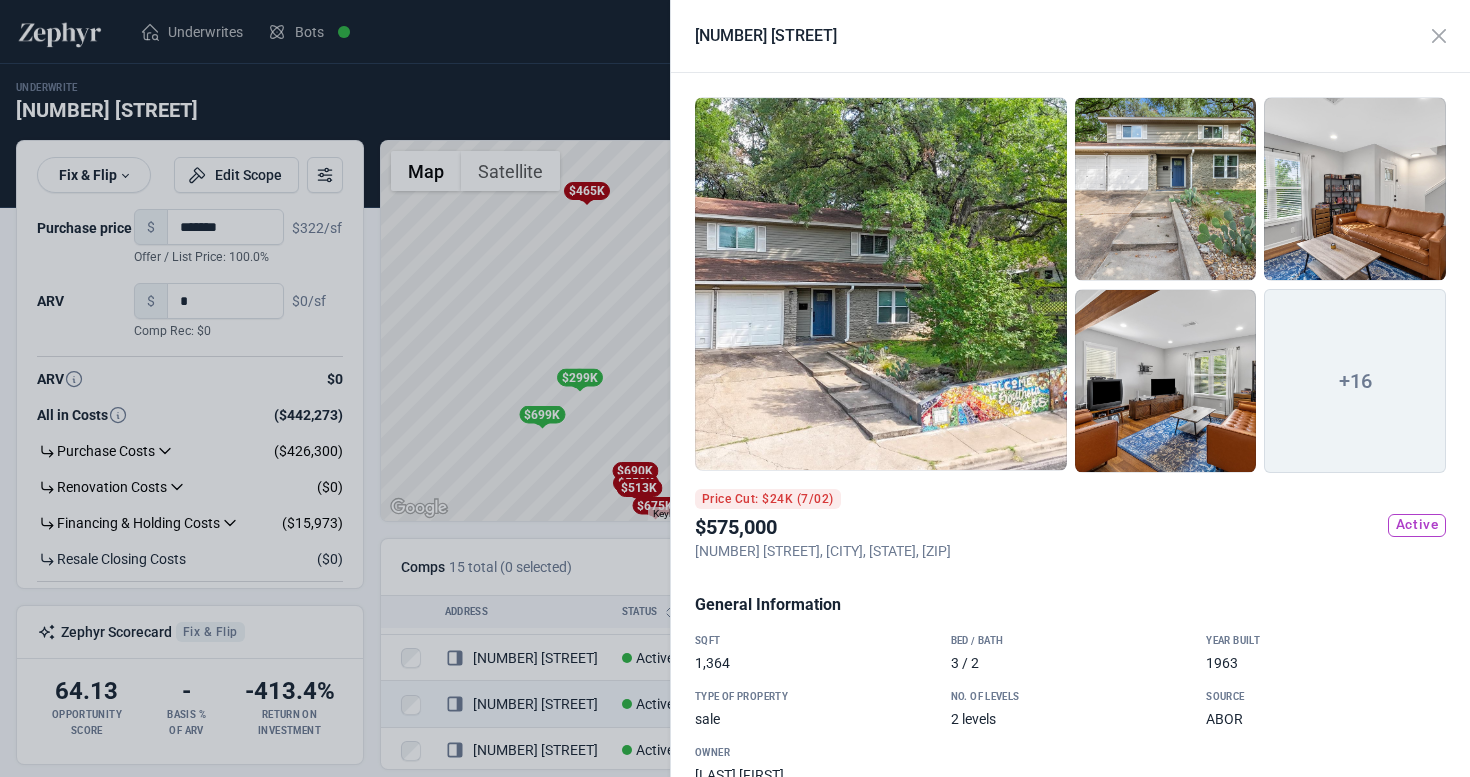 click at bounding box center (735, 388) 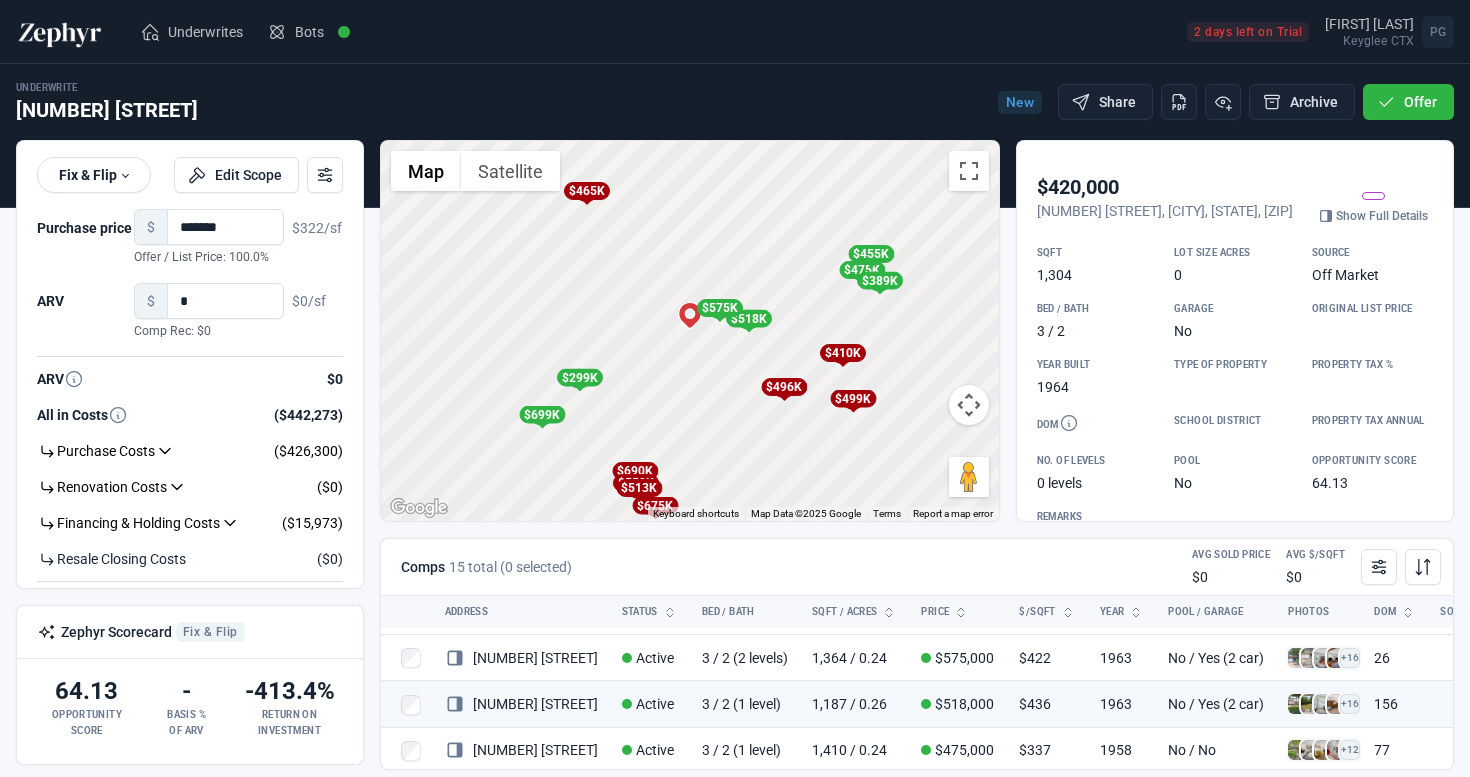 click on "$496K" at bounding box center [784, 387] 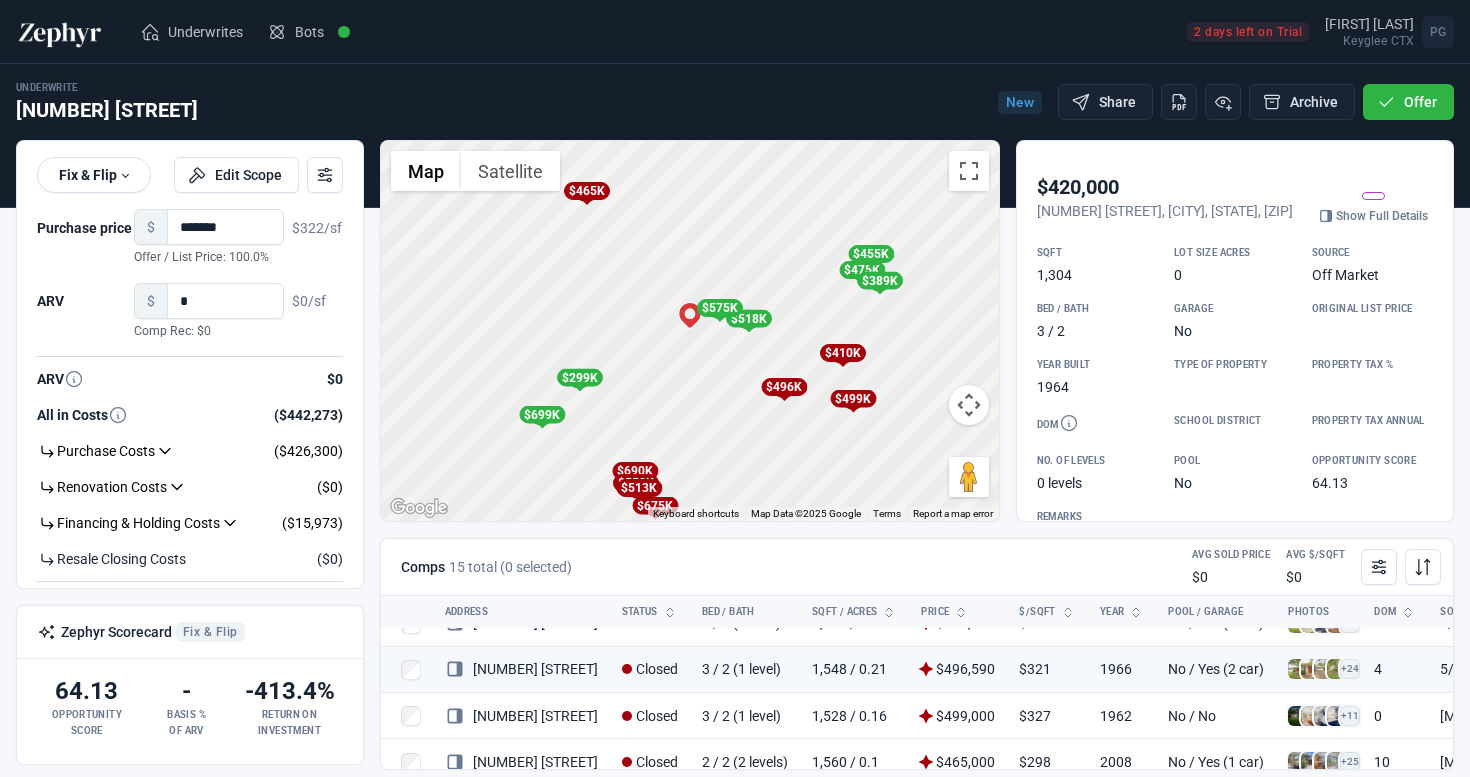scroll, scrollTop: 162, scrollLeft: 0, axis: vertical 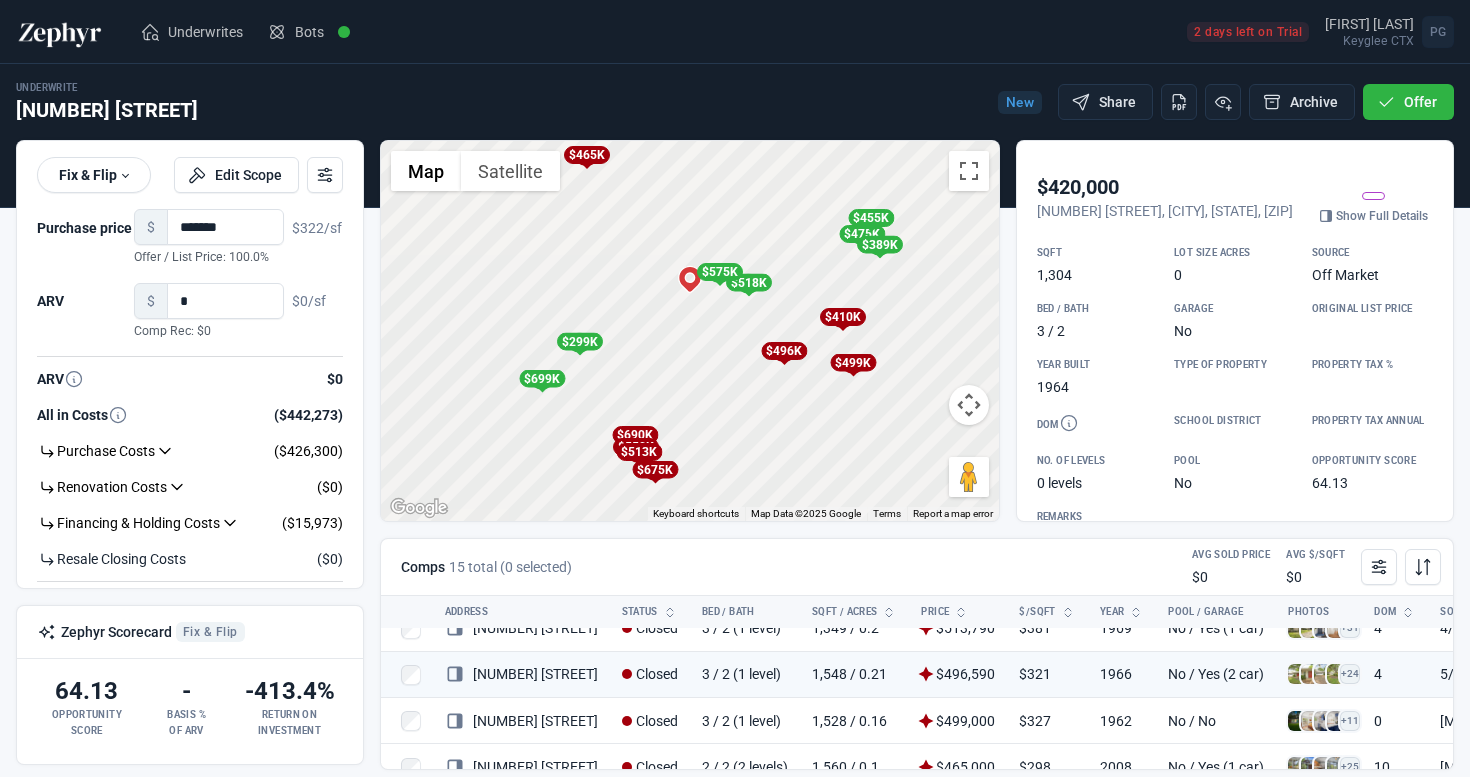 drag, startPoint x: 787, startPoint y: 467, endPoint x: 787, endPoint y: 414, distance: 53 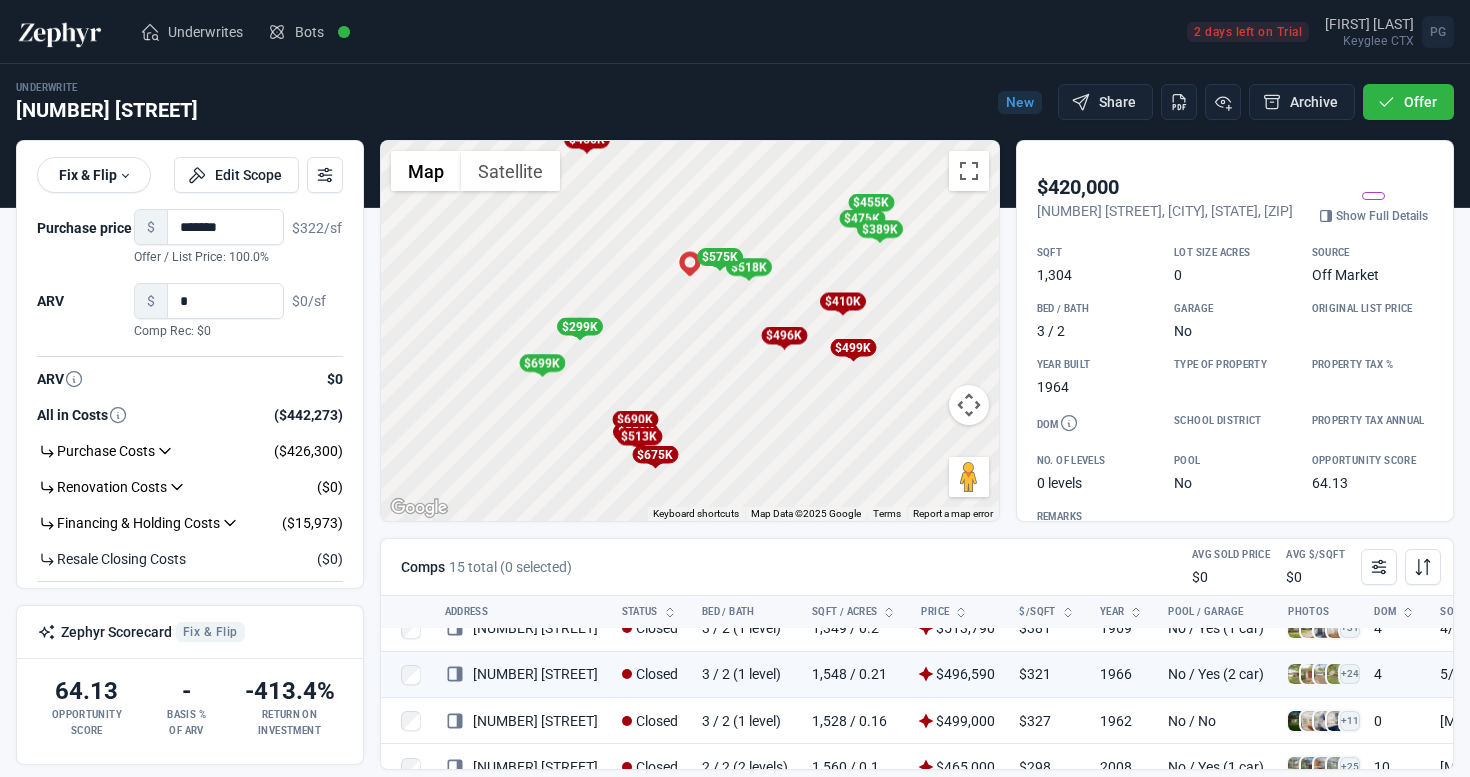 drag, startPoint x: 180, startPoint y: 119, endPoint x: 19, endPoint y: 99, distance: 162.23749 